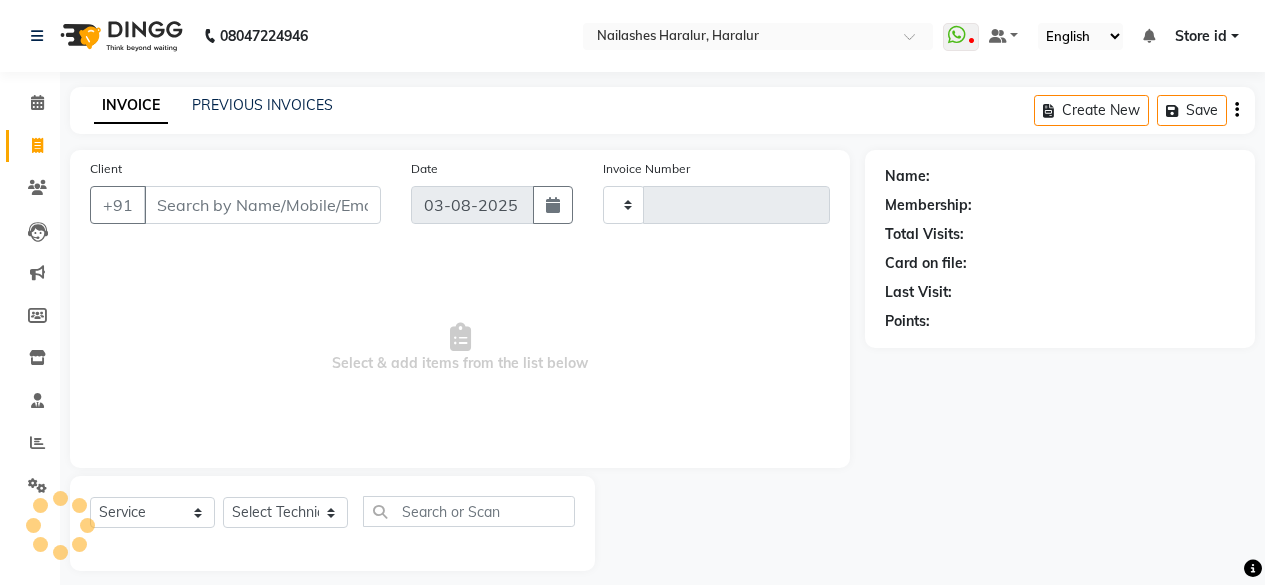 select on "service" 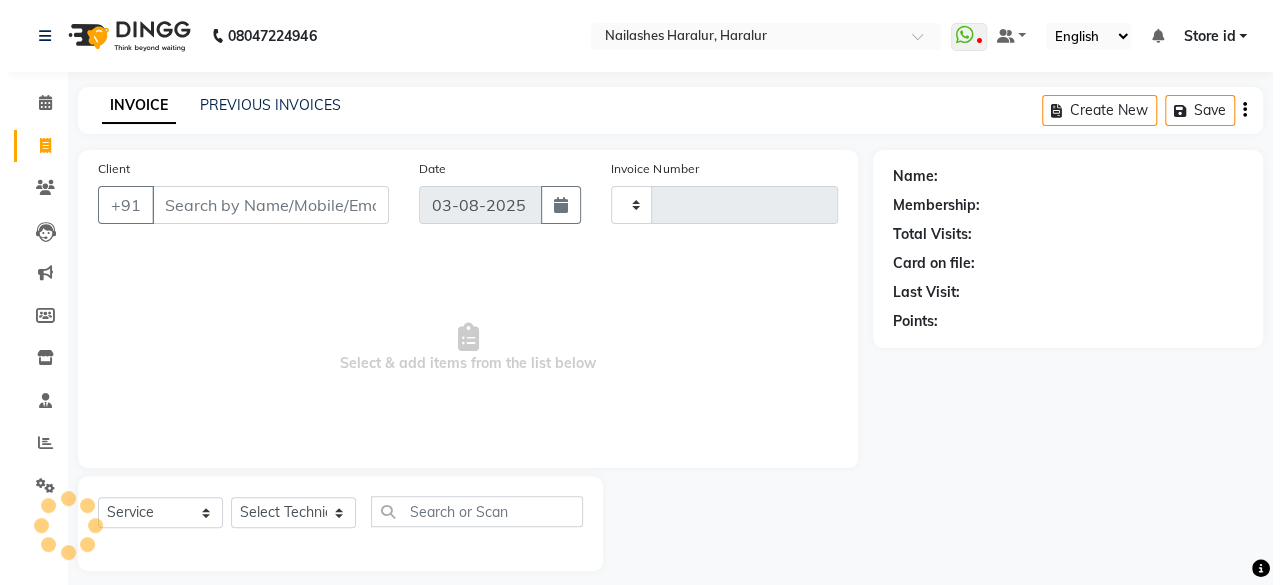 scroll, scrollTop: 0, scrollLeft: 0, axis: both 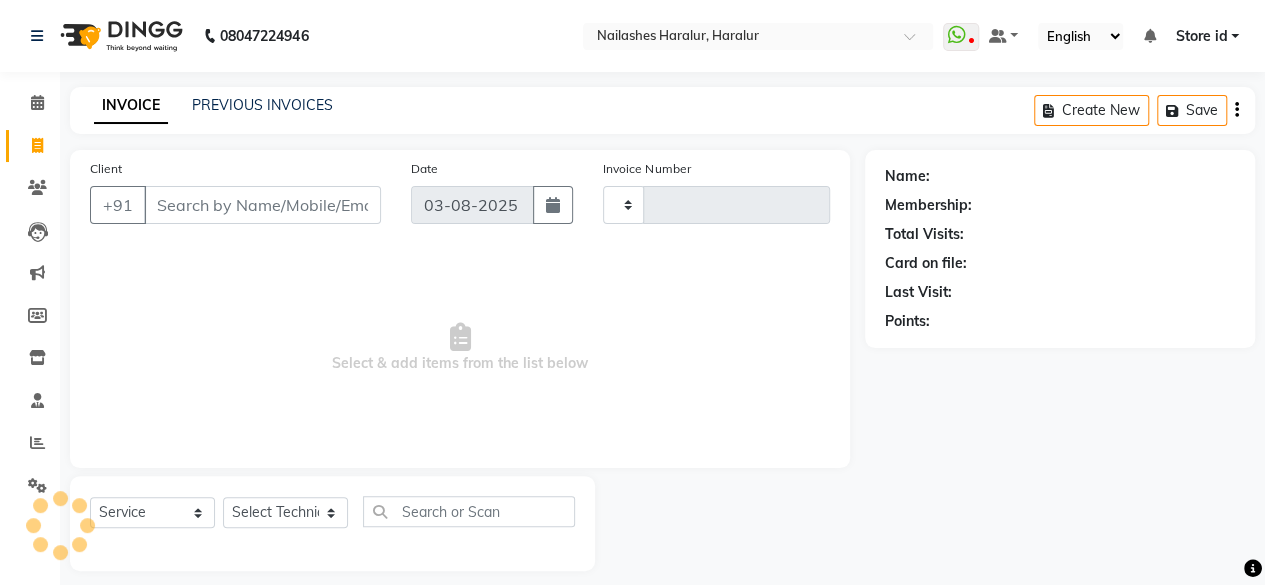 type on "0286" 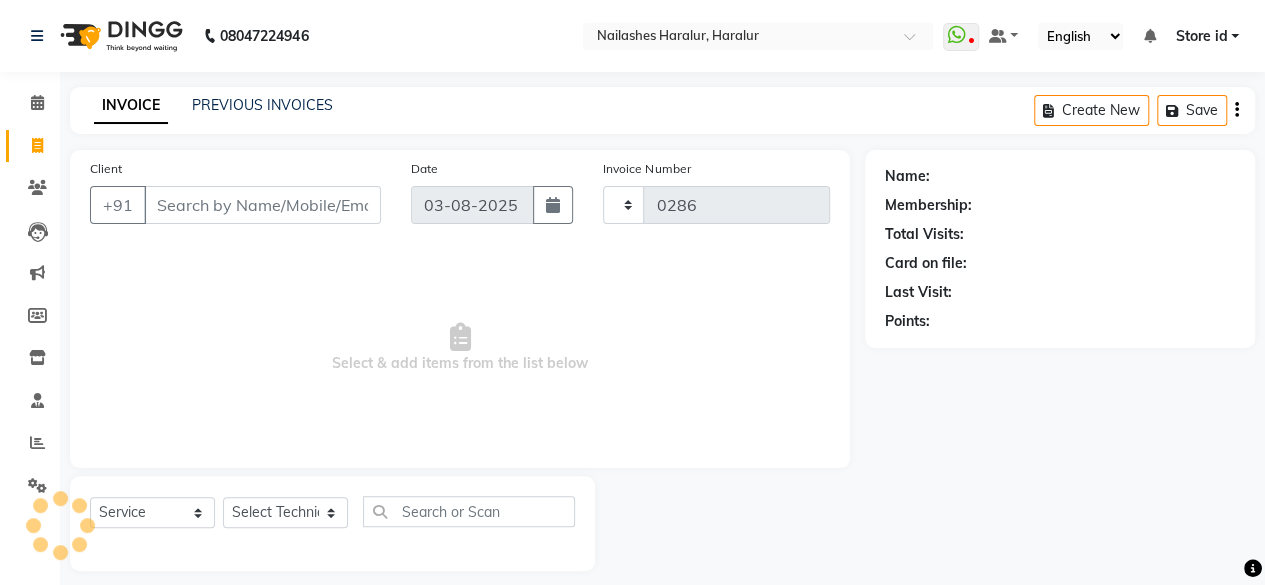 select on "8259" 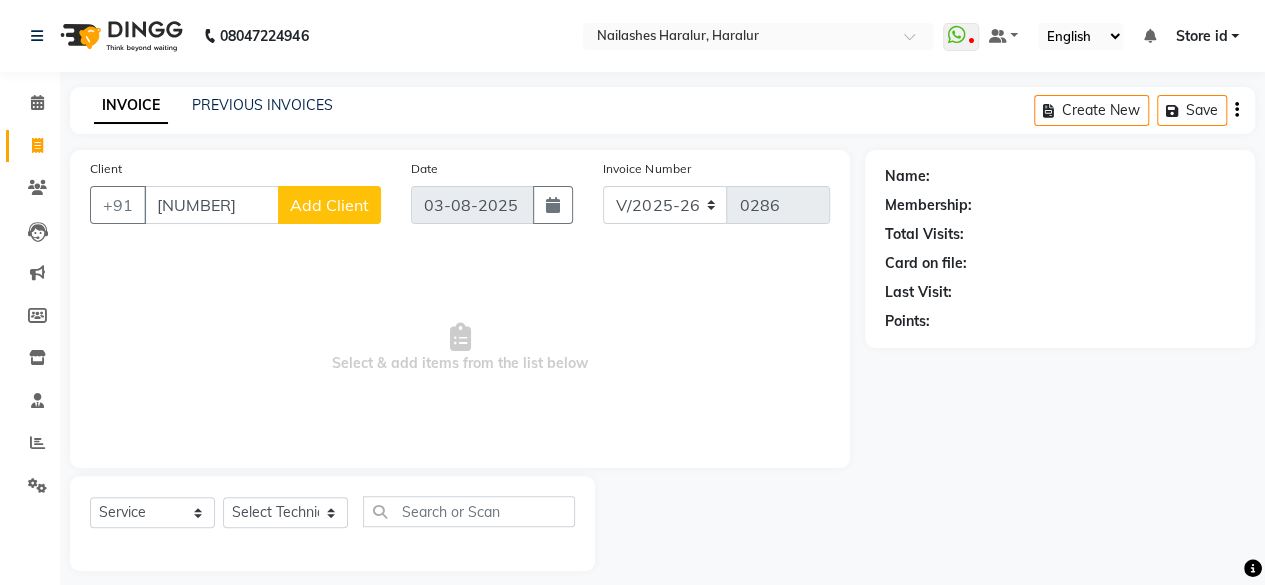 type on "[NUMBER]" 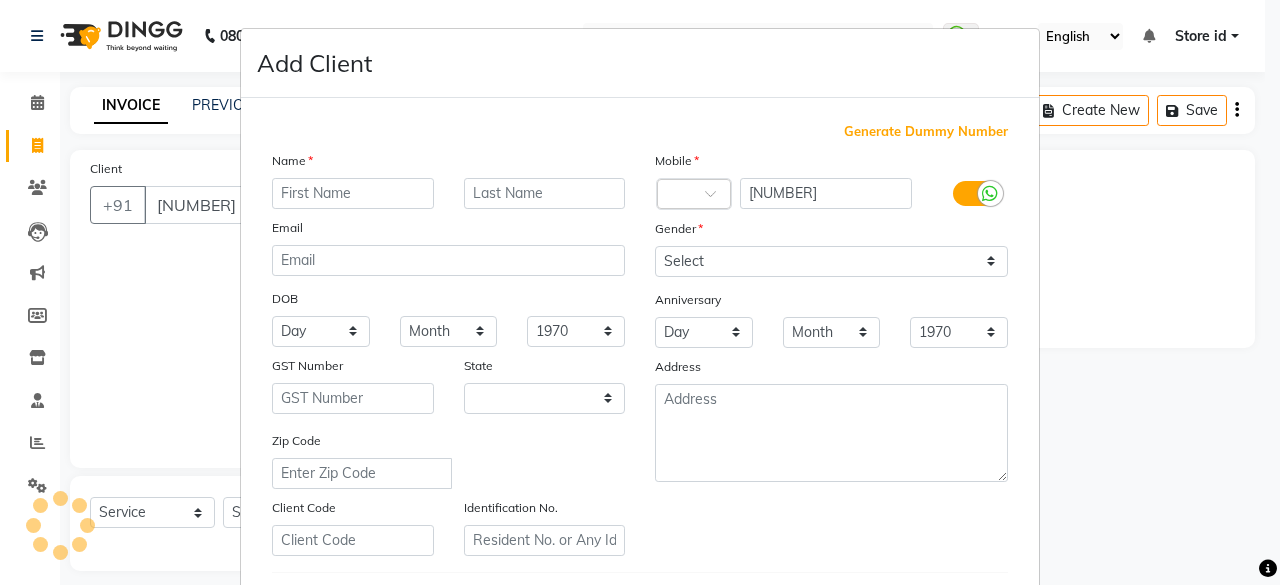 select on "21" 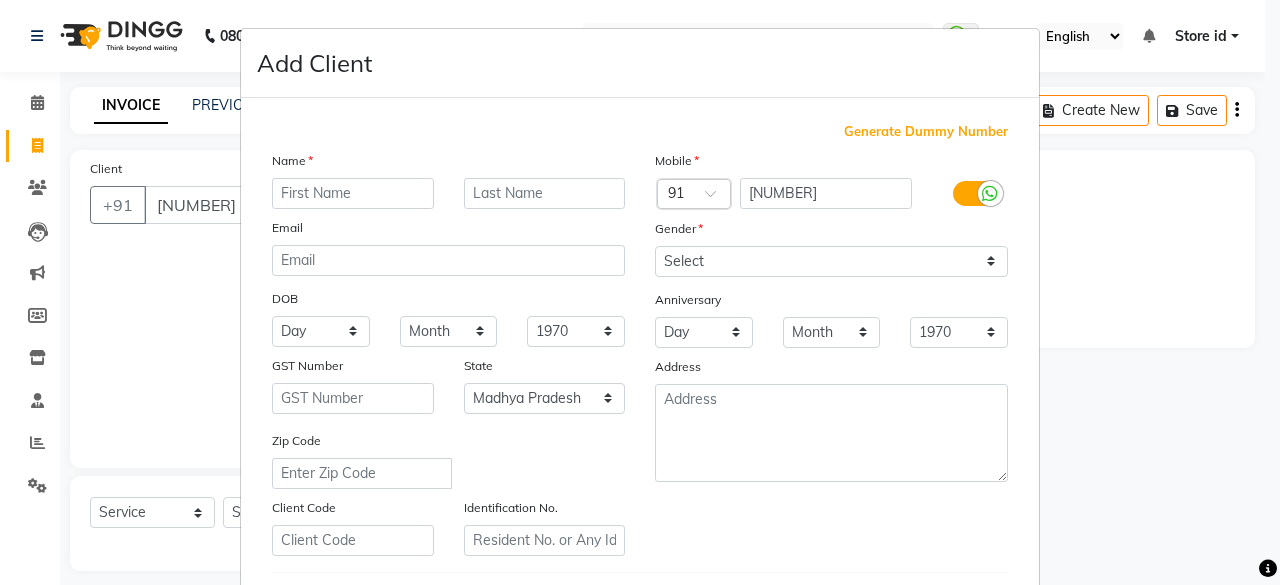 click at bounding box center (353, 193) 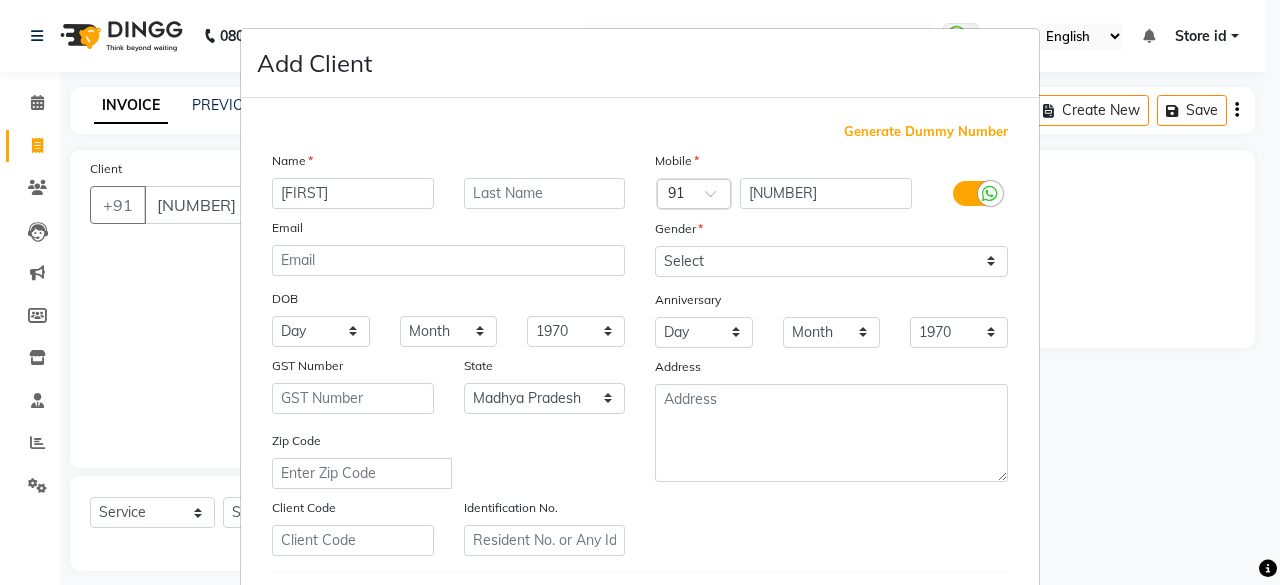type on "[FIRST]" 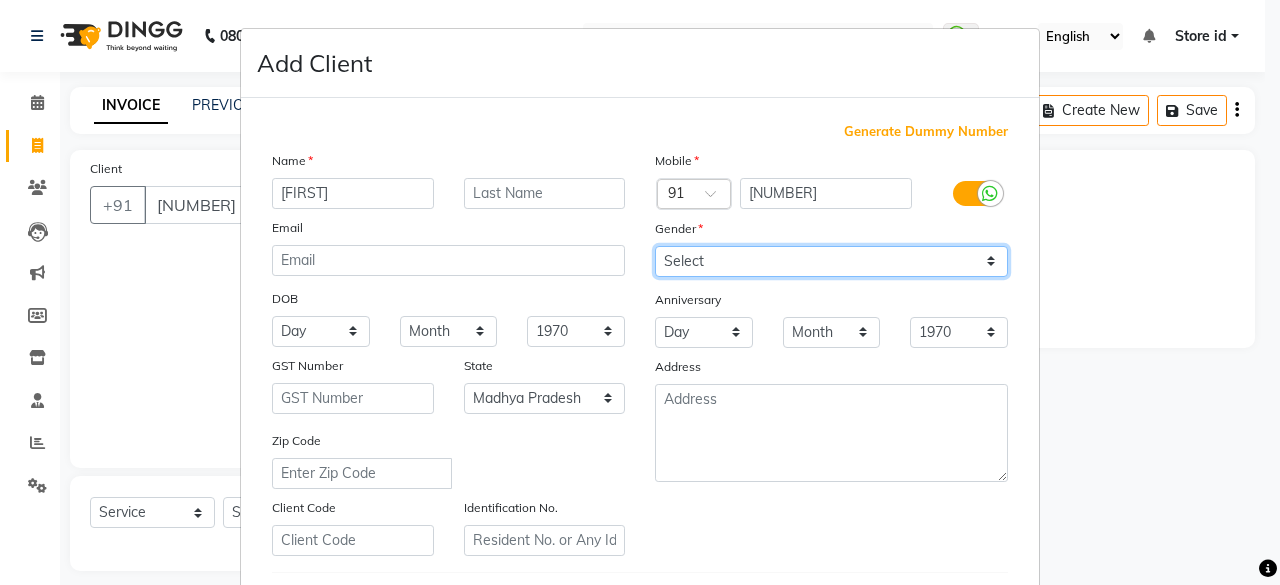click on "Select Male Female Other Prefer Not To Say" at bounding box center (831, 261) 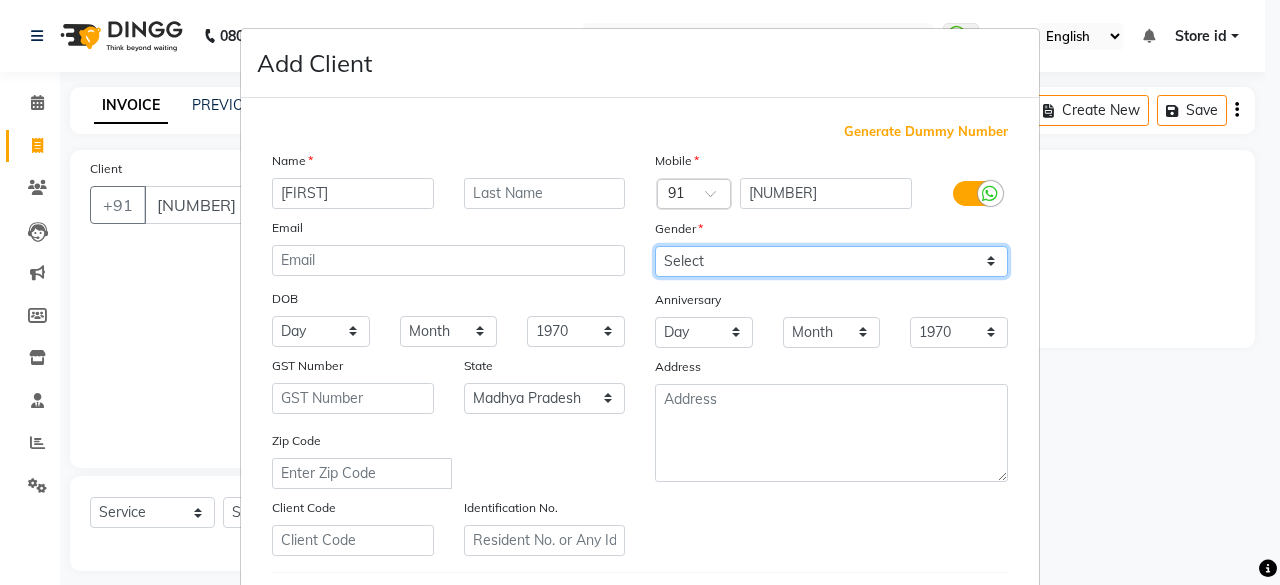 select on "female" 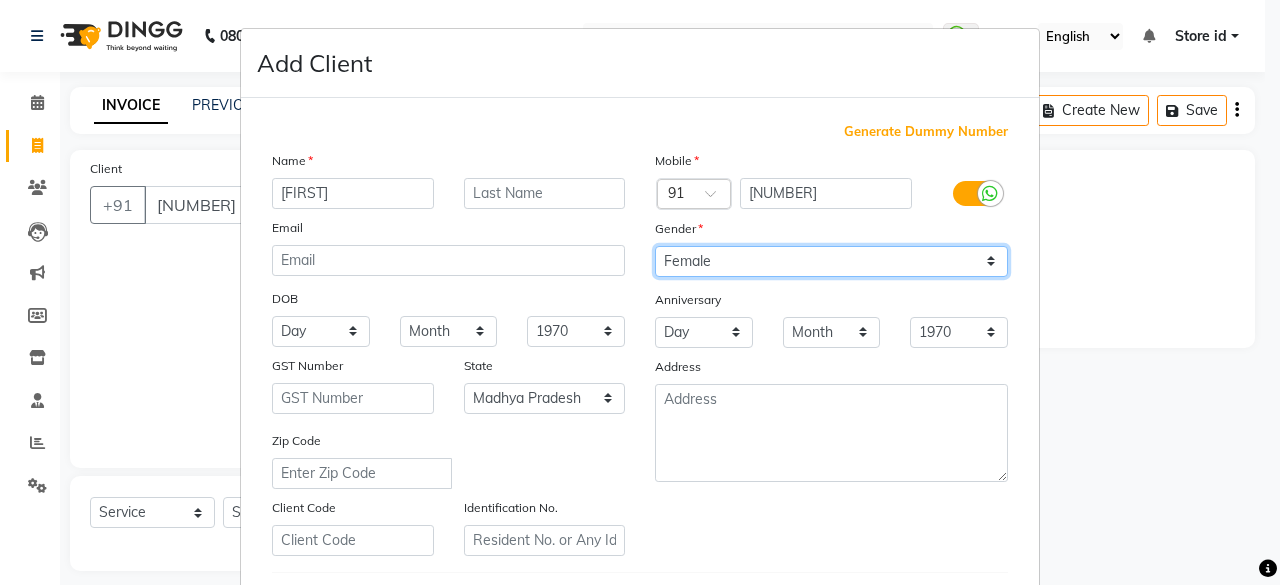 click on "Select Male Female Other Prefer Not To Say" at bounding box center (831, 261) 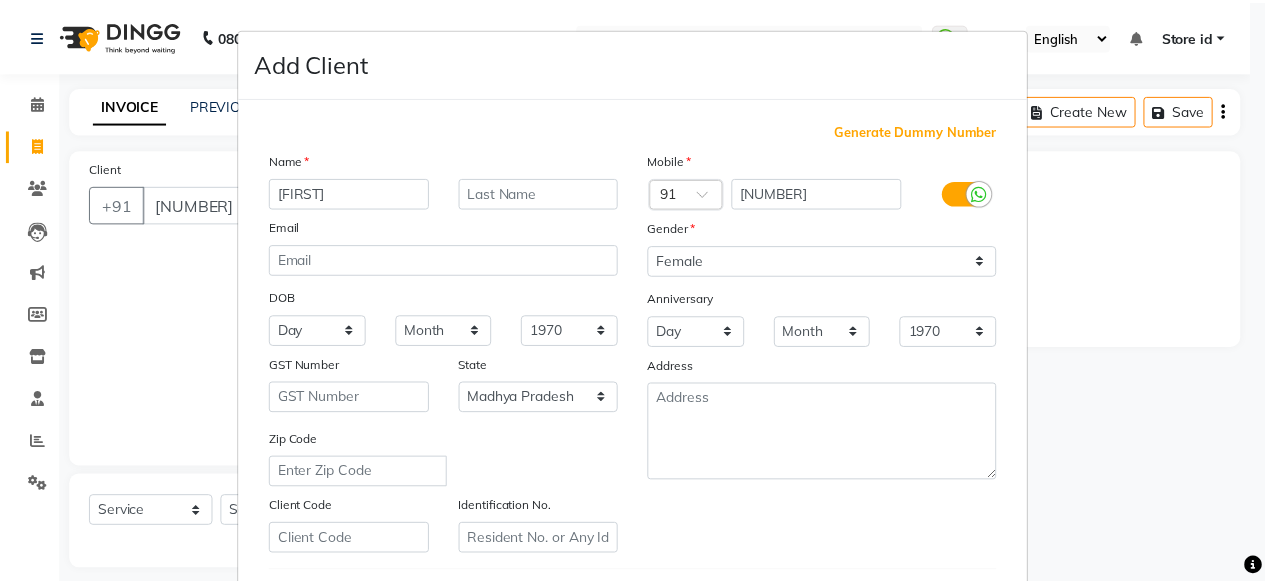 scroll, scrollTop: 334, scrollLeft: 0, axis: vertical 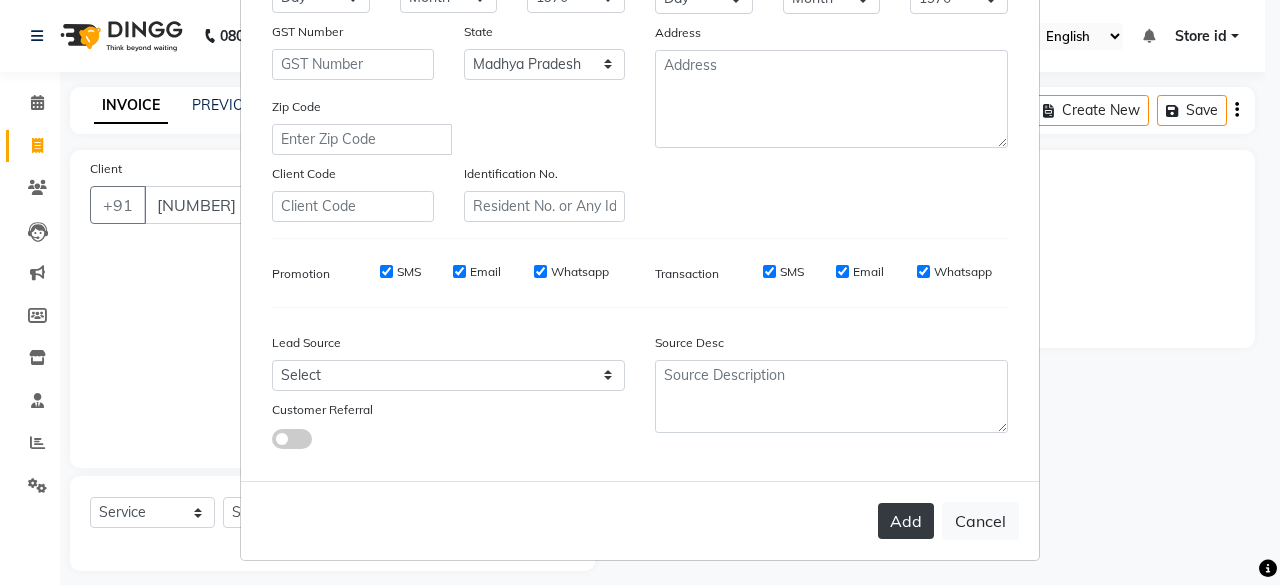 click on "Add" at bounding box center [906, 521] 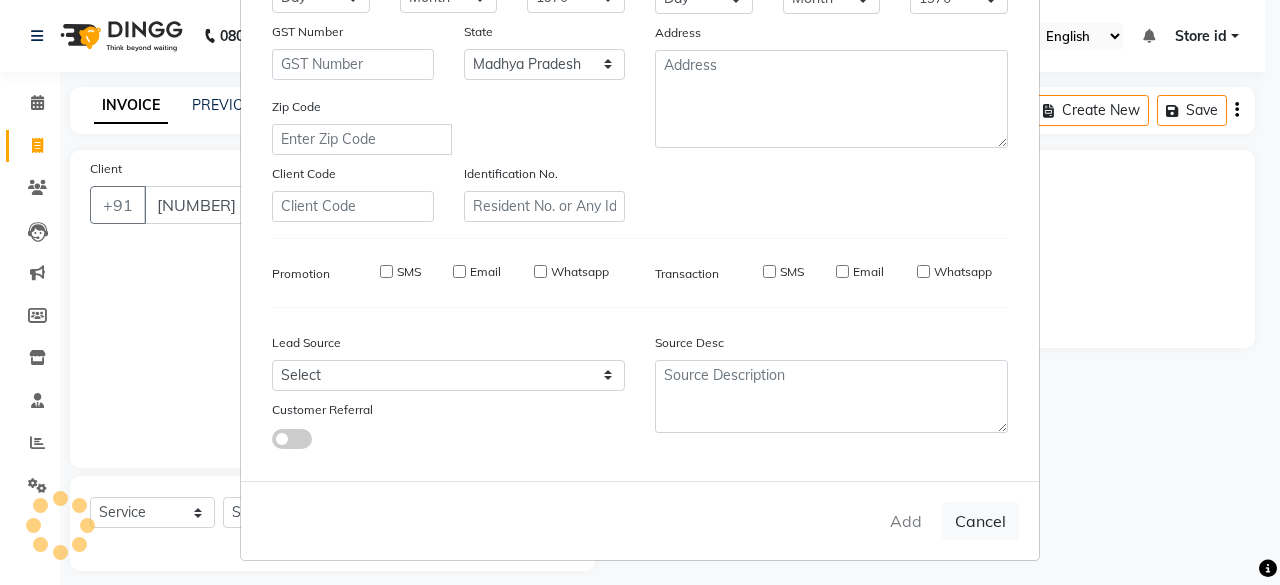 type on "88******99" 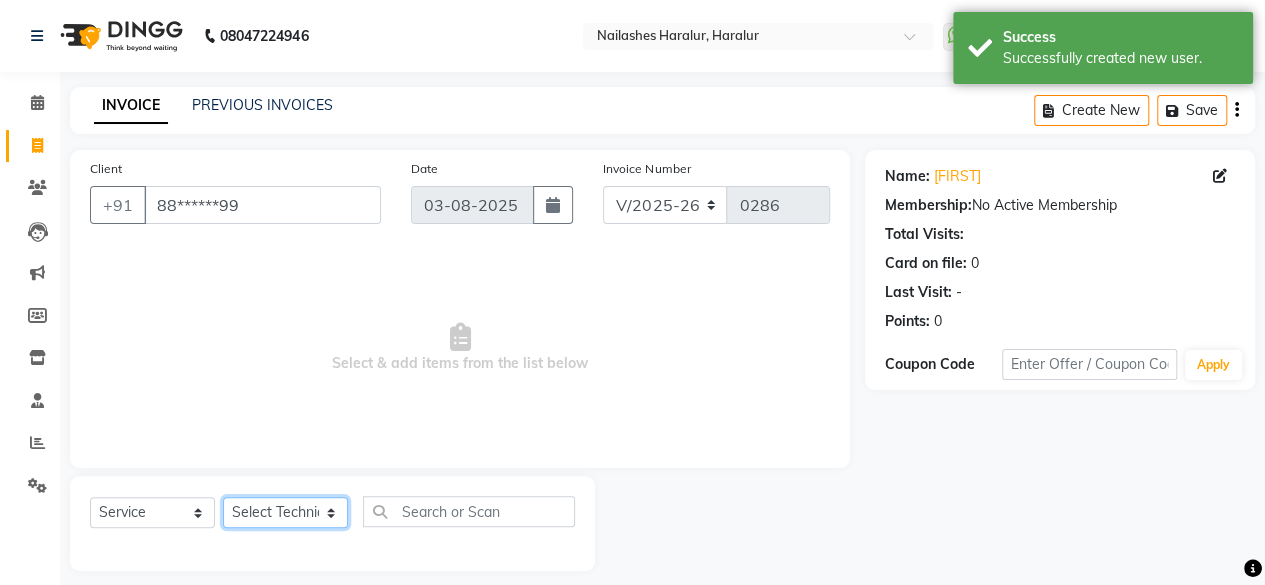 click on "Select Technician [FIRST] [LAST] [FIRST] [FIRST] Store id" 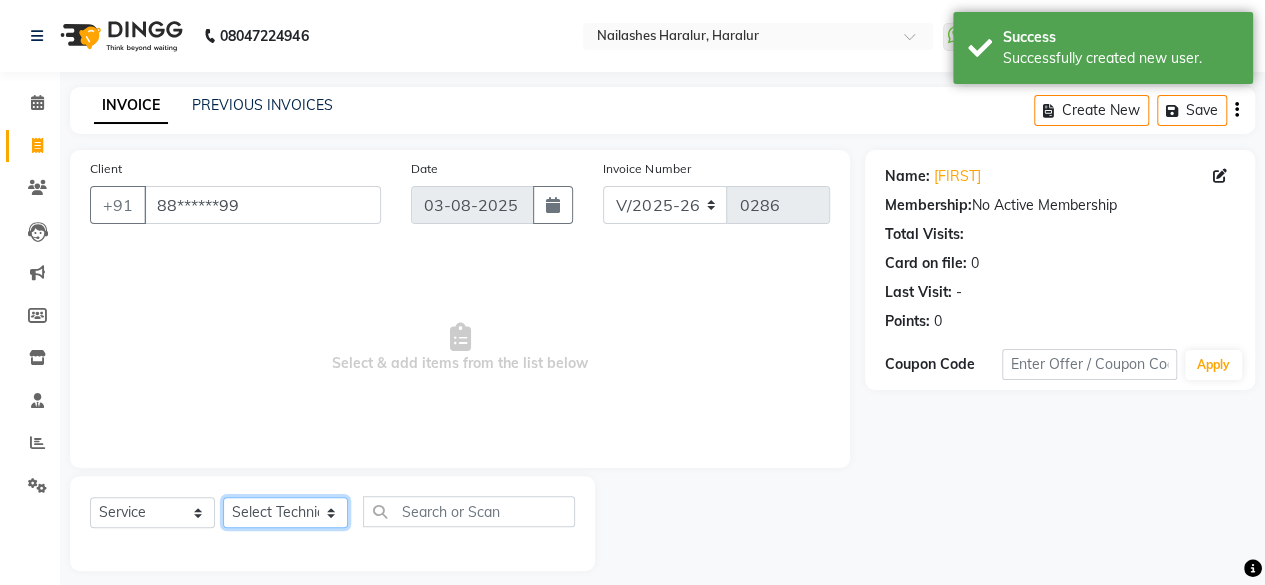 select on "82346" 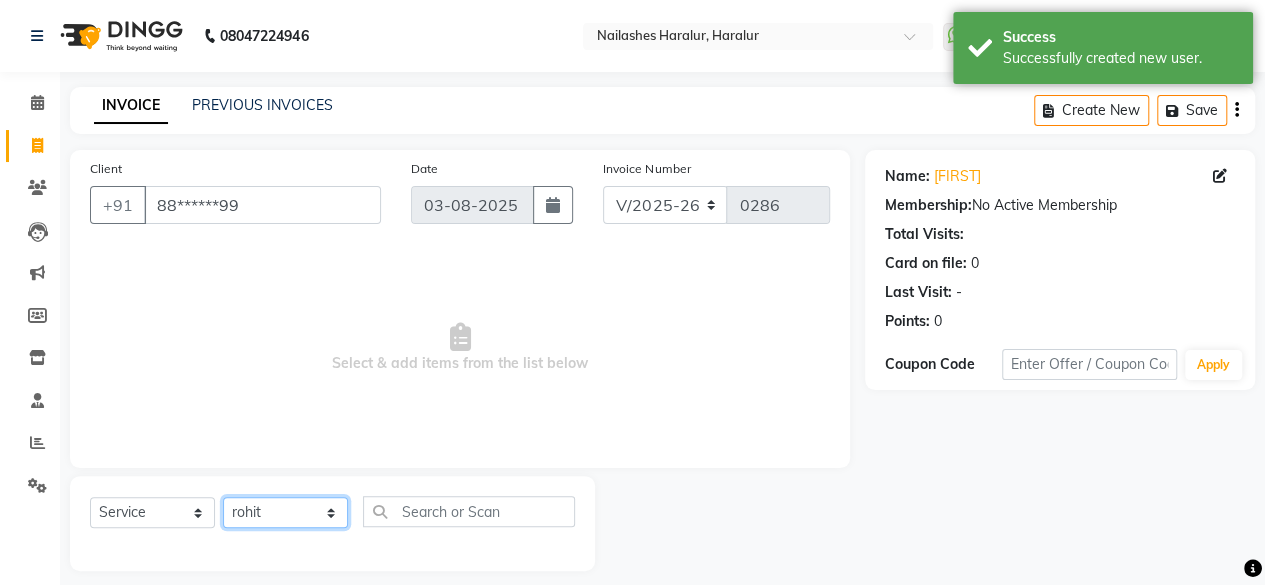 click on "Select Technician [FIRST] [LAST] [FIRST] [FIRST] Store id" 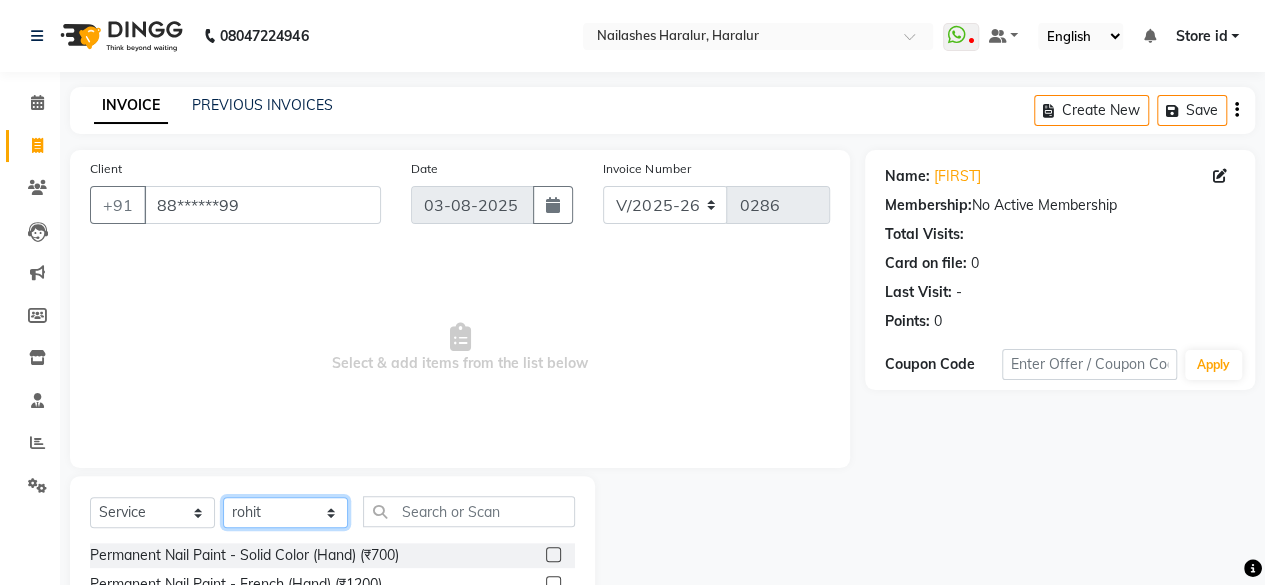 scroll, scrollTop: 215, scrollLeft: 0, axis: vertical 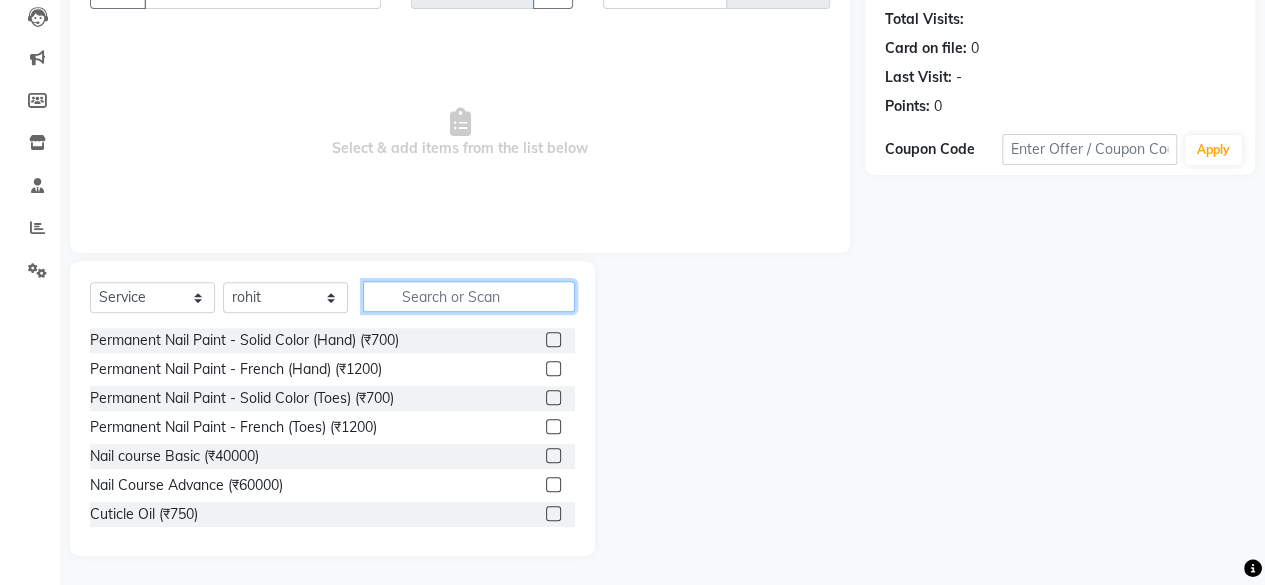 click 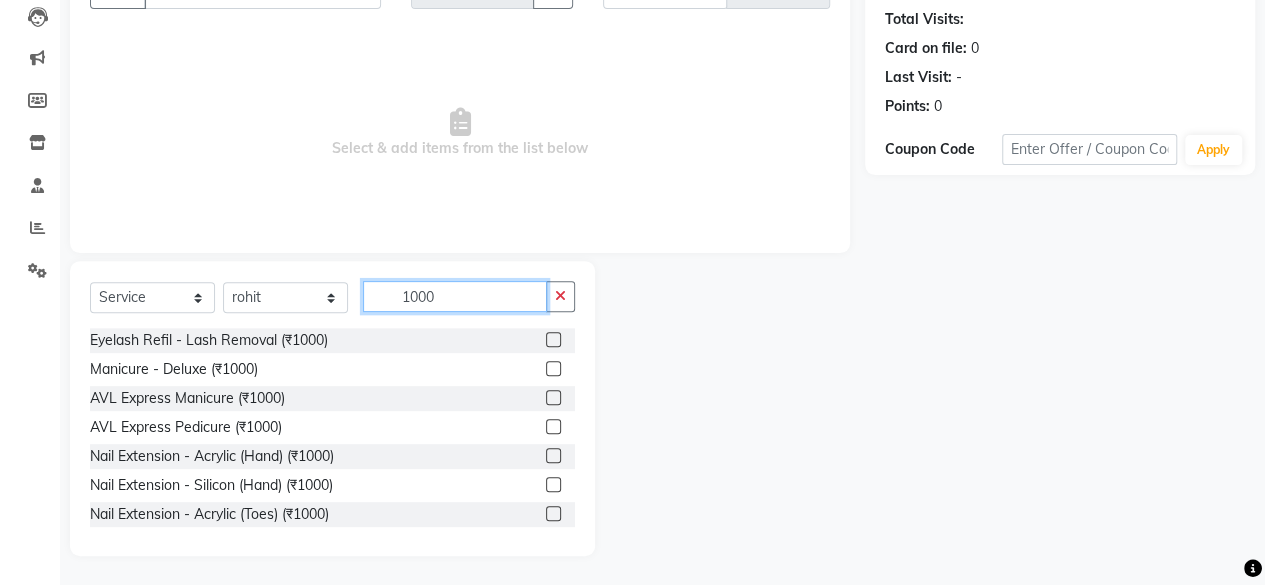 type on "1000" 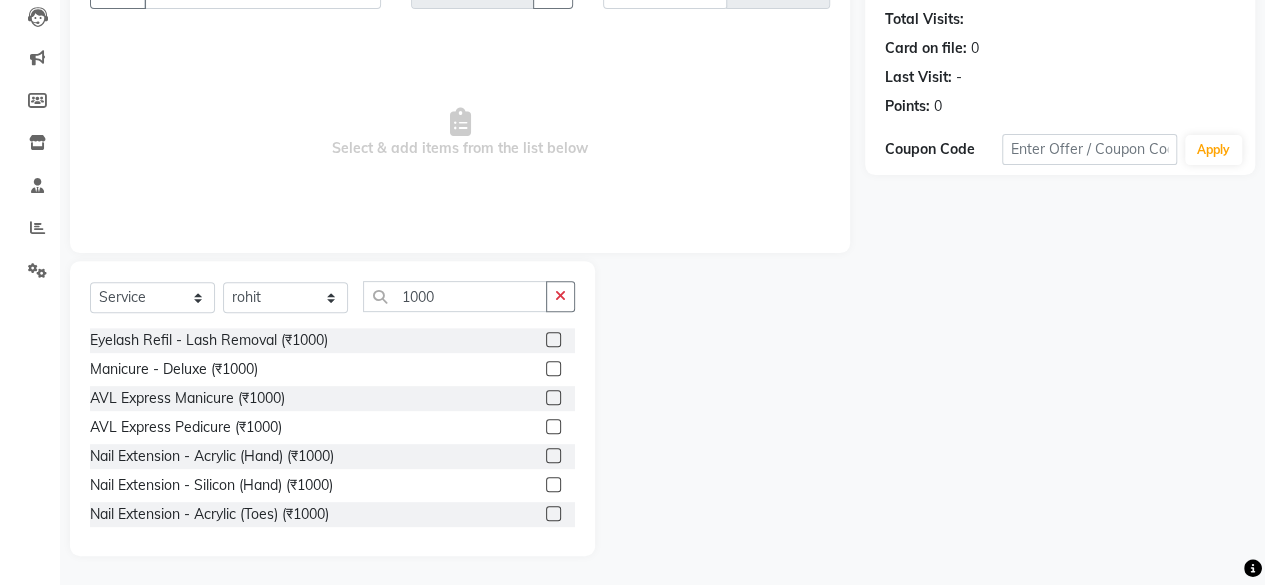 click 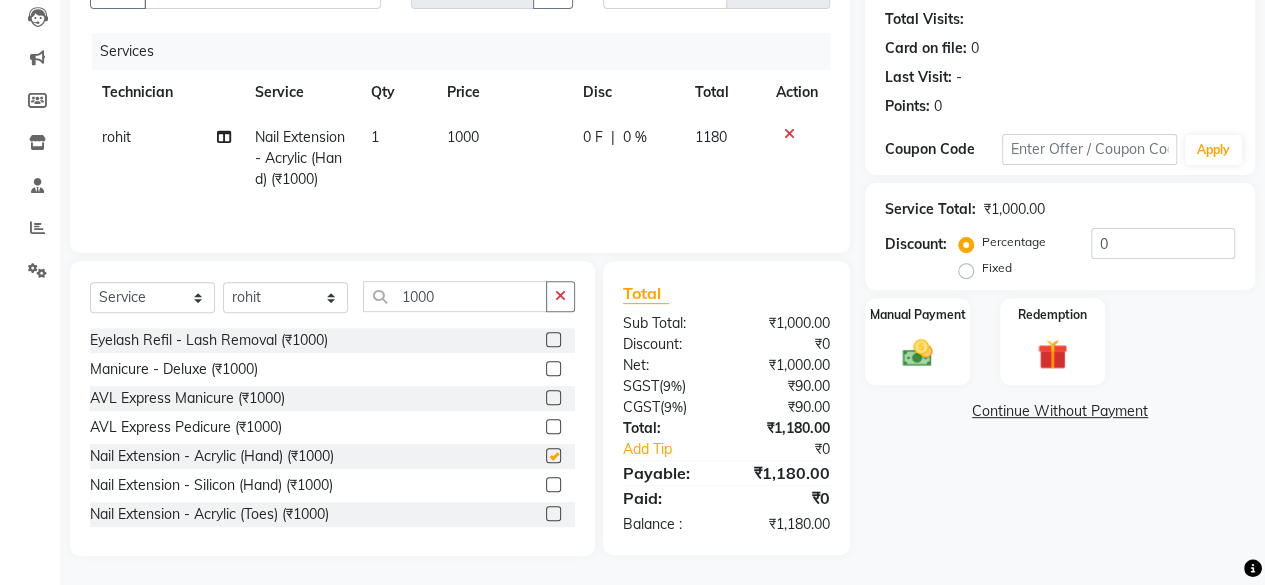 checkbox on "false" 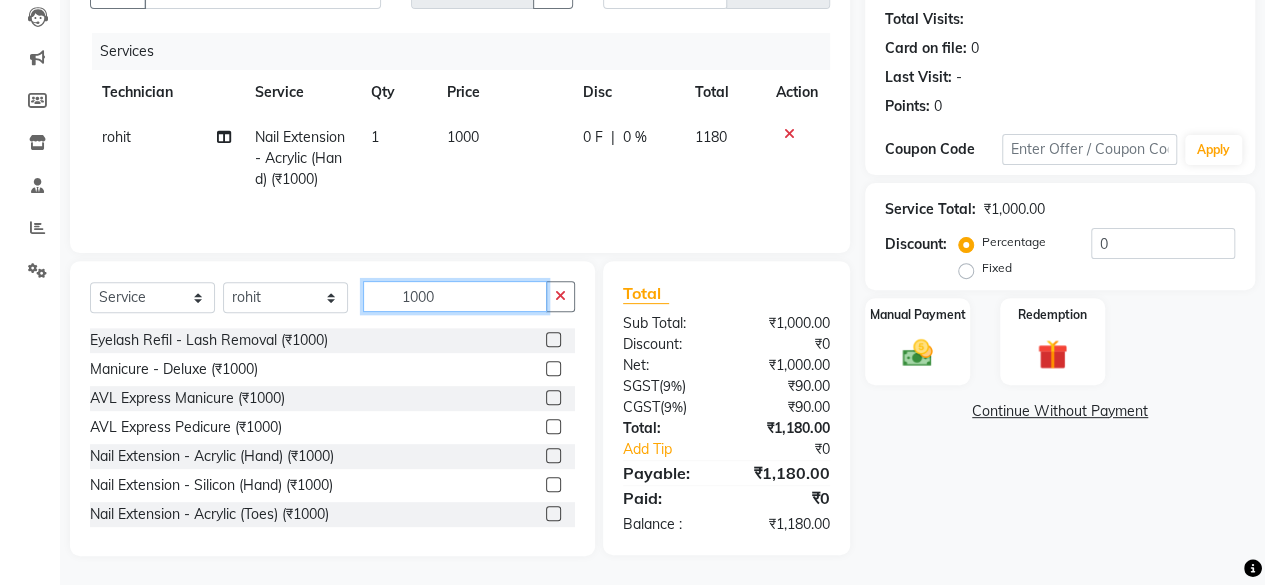 click on "1000" 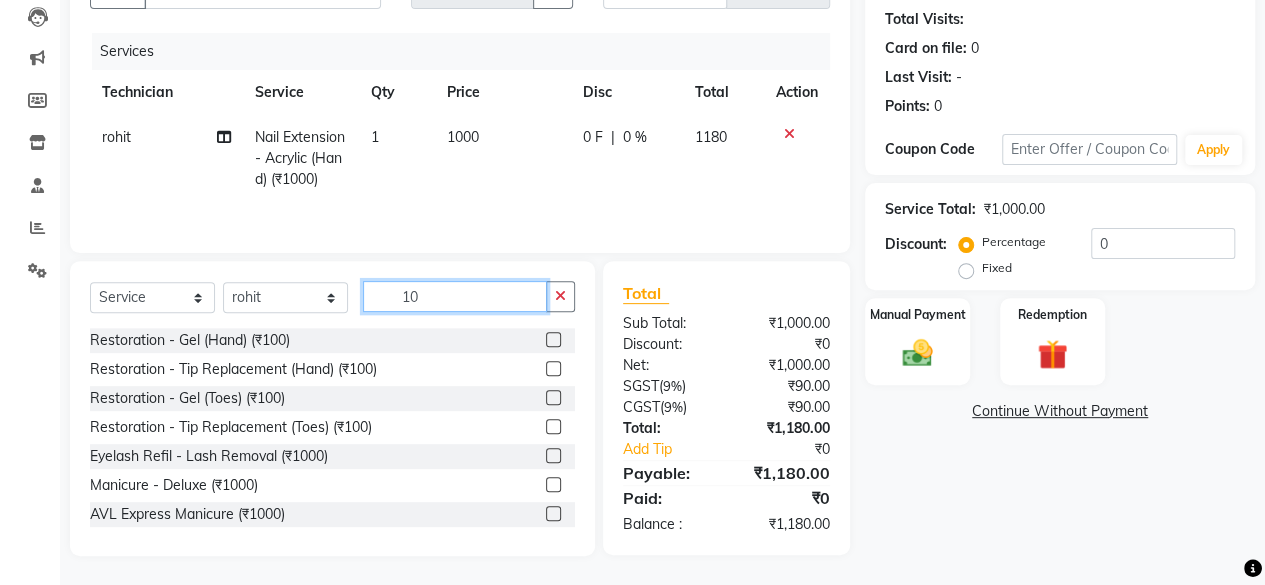 type on "1" 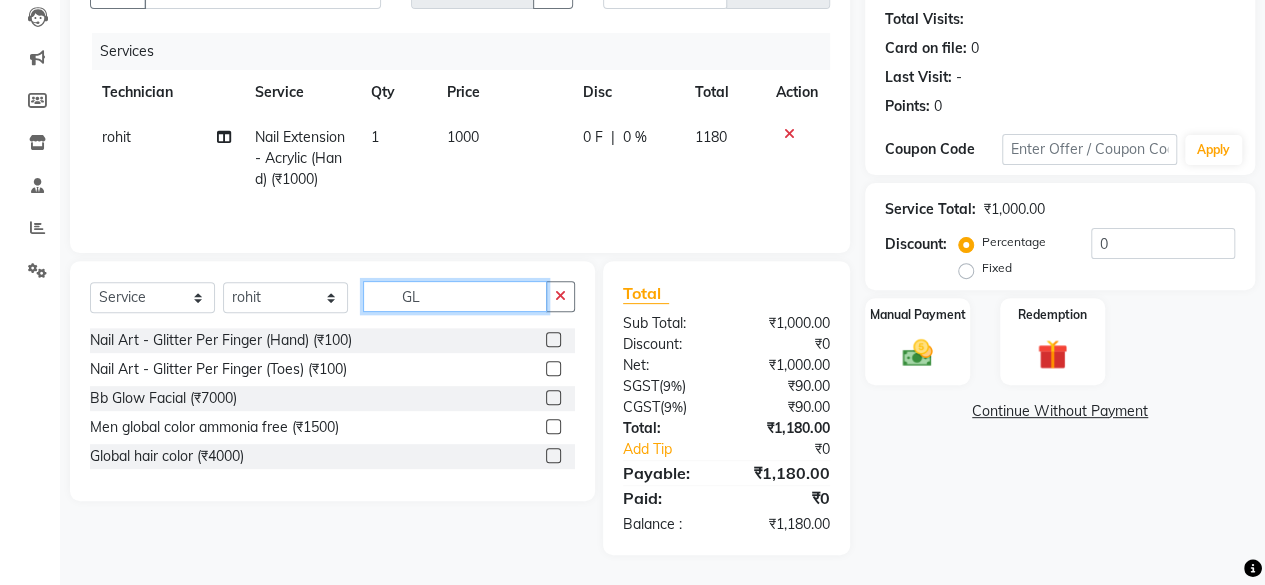 scroll, scrollTop: 214, scrollLeft: 0, axis: vertical 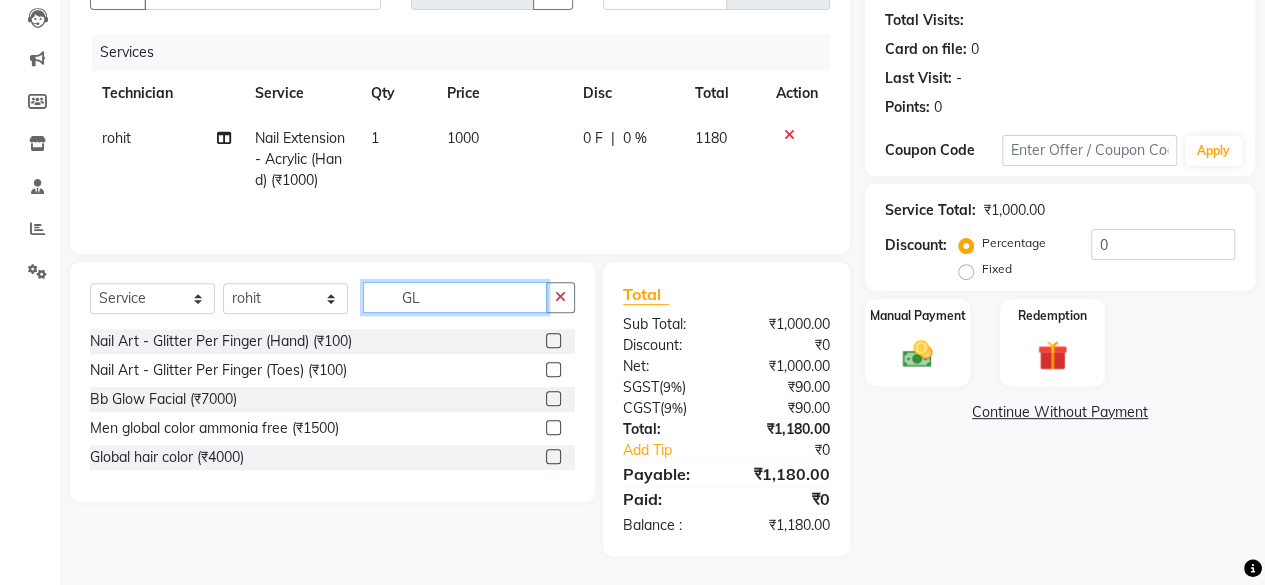 type on "GL" 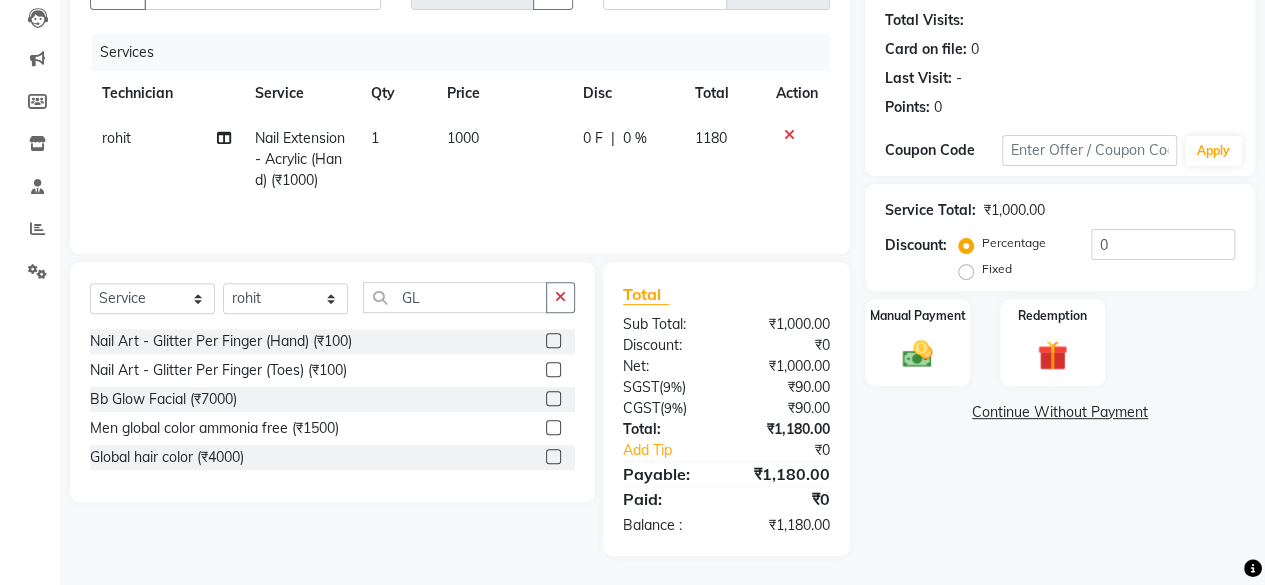 click 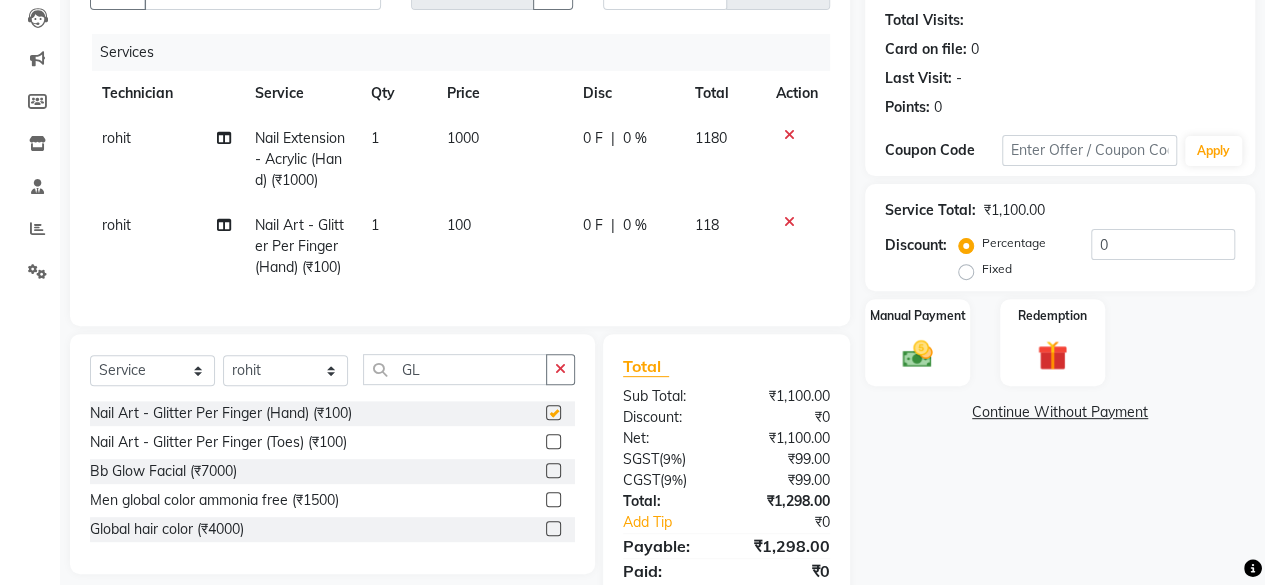 checkbox on "false" 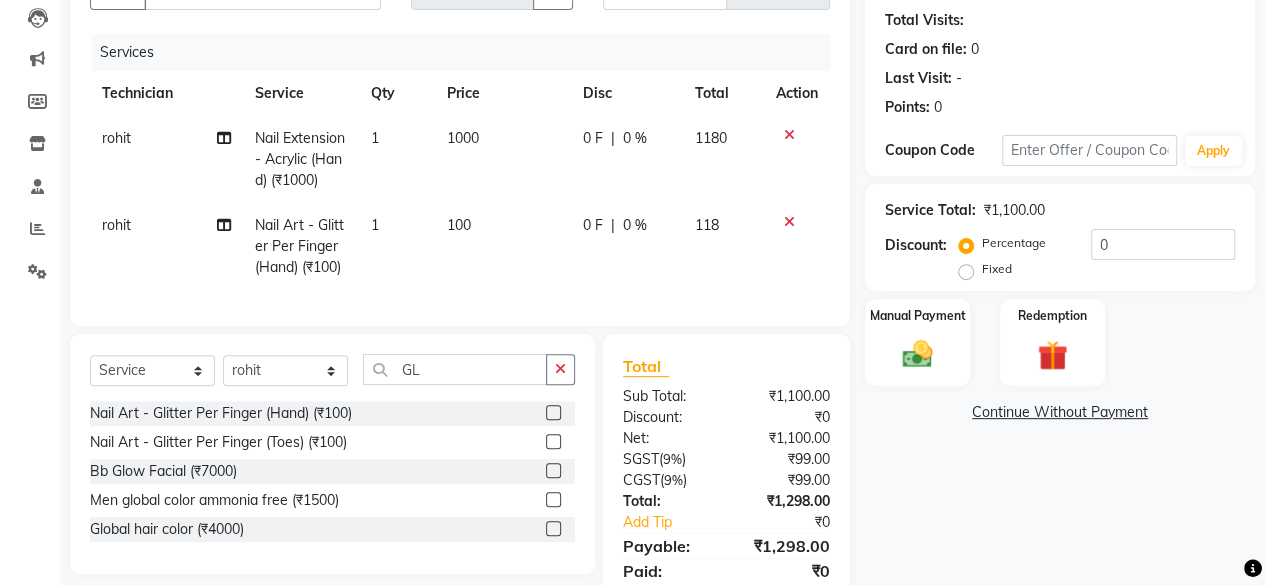 click on "100" 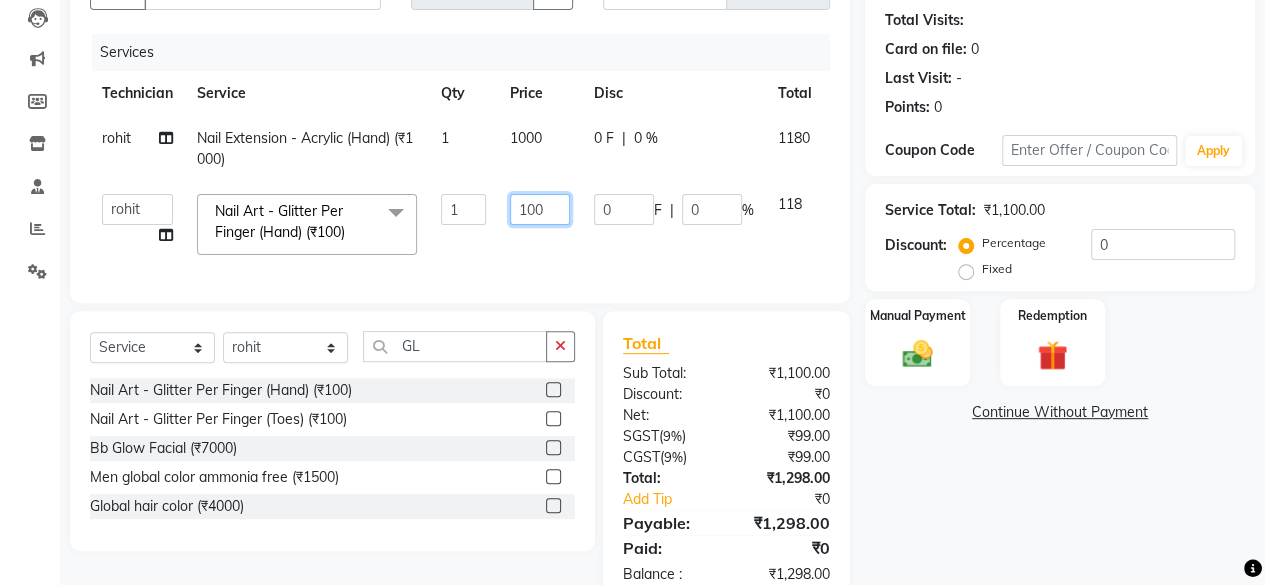 click on "100" 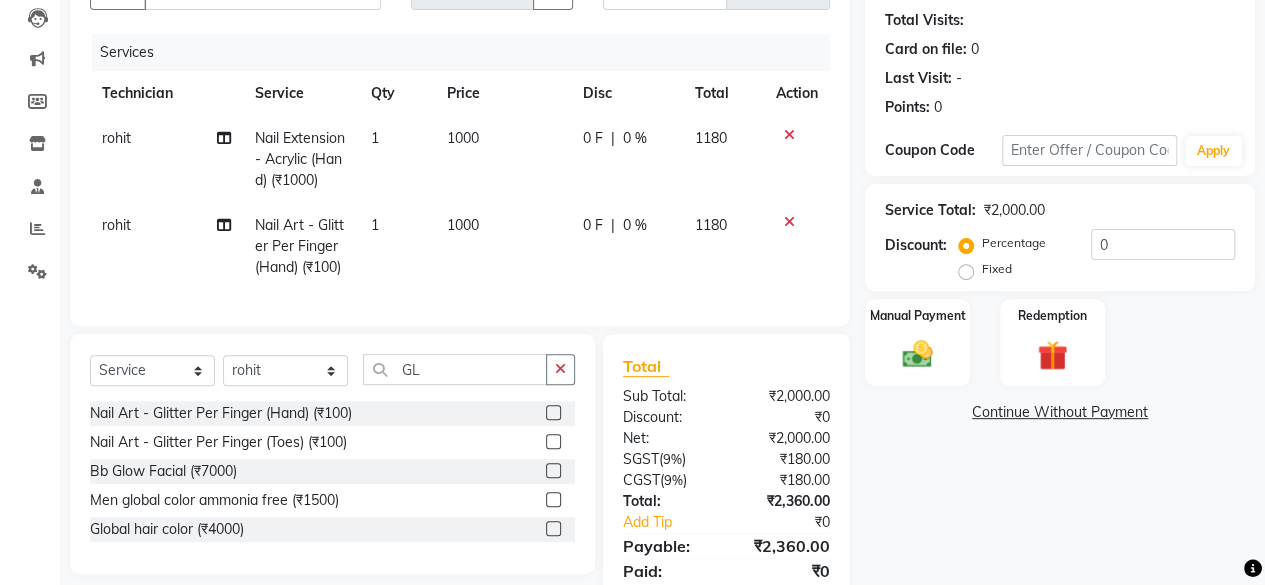 click on "[FIRST] Nail Art - Glitter Per Finger (Hand) (₹100) 1 1000 0 F | 0 % 1180" 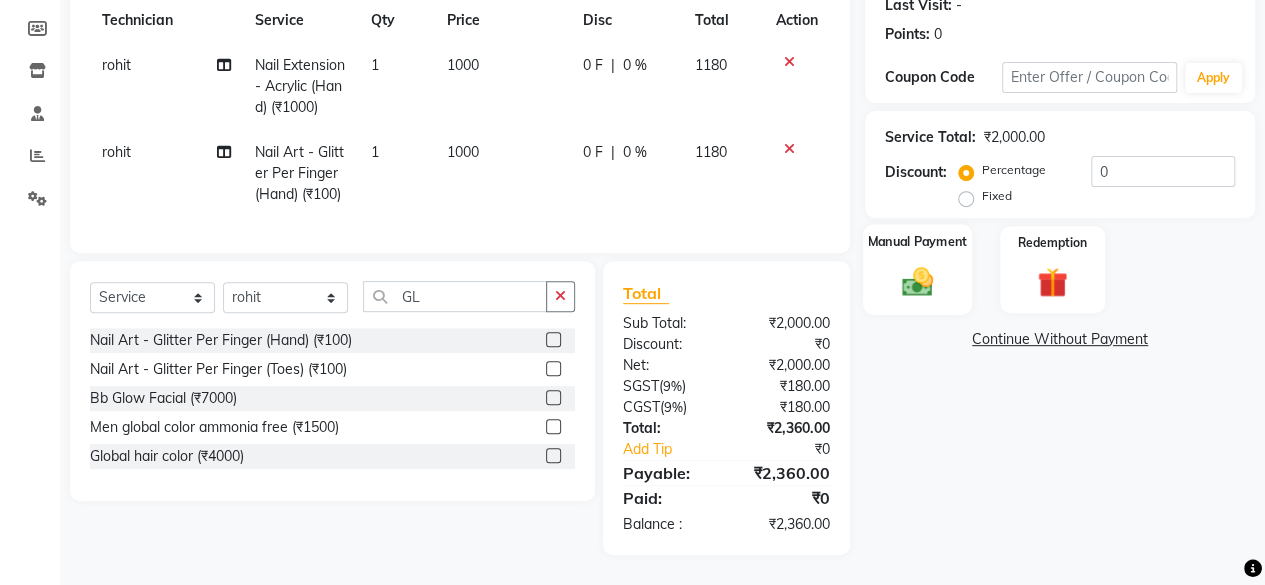 click 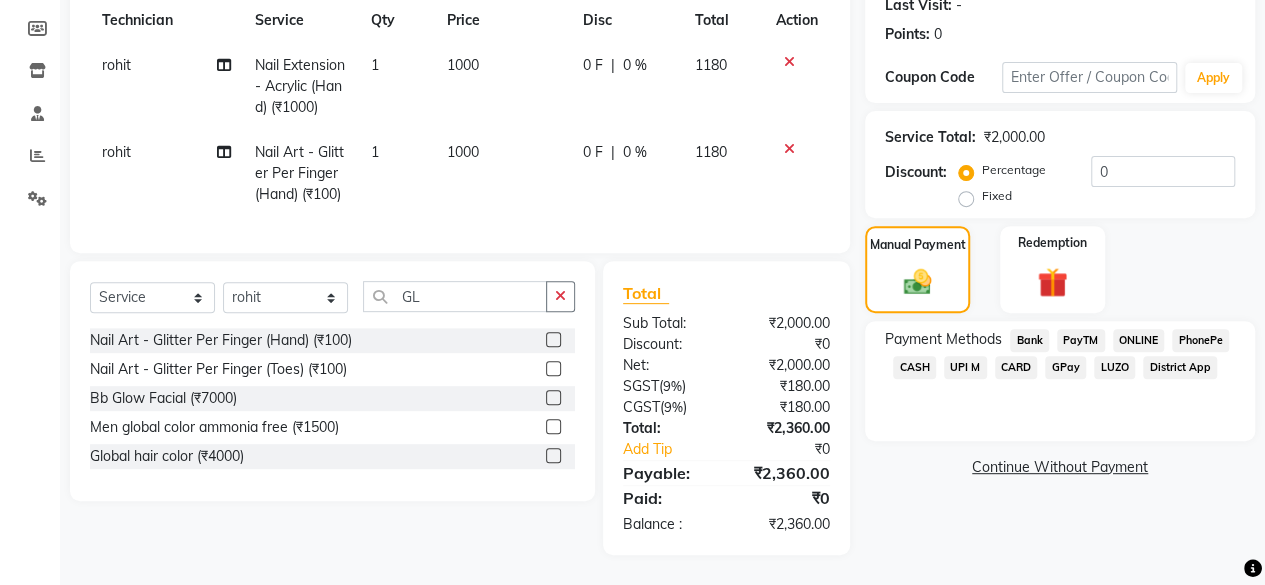 click on "ONLINE" 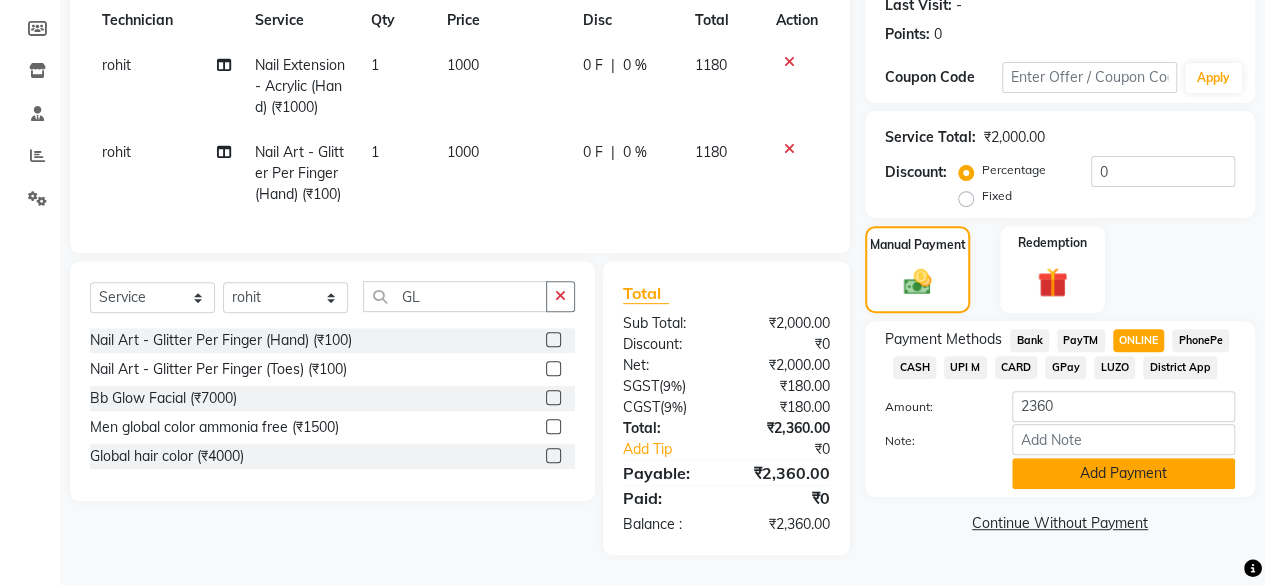 click on "Add Payment" 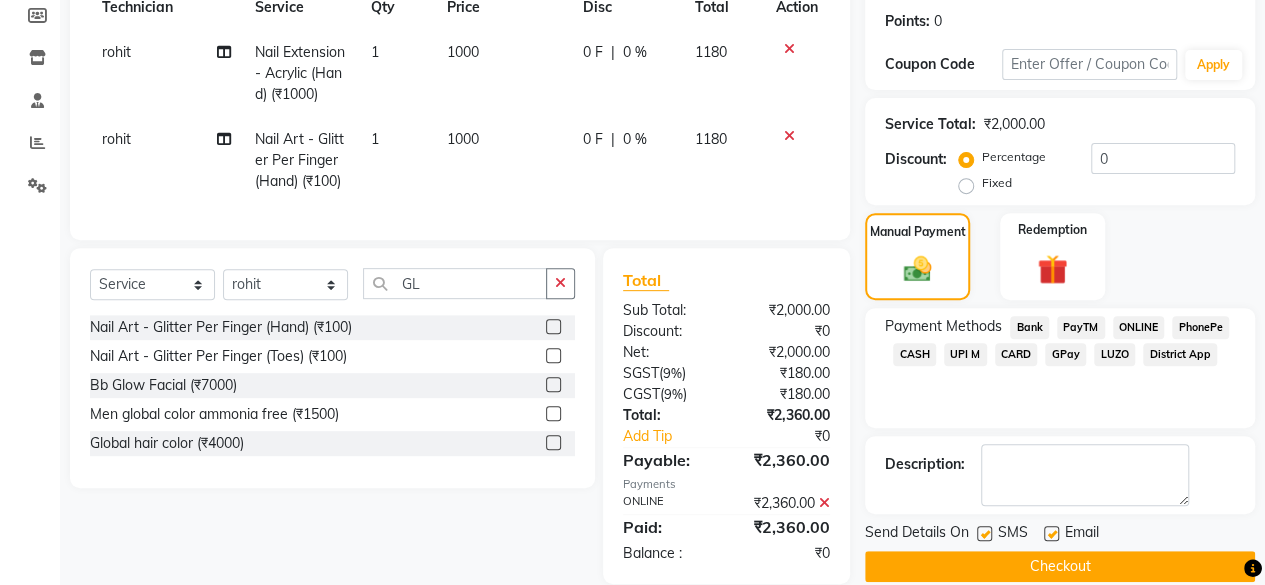 click on "Checkout" 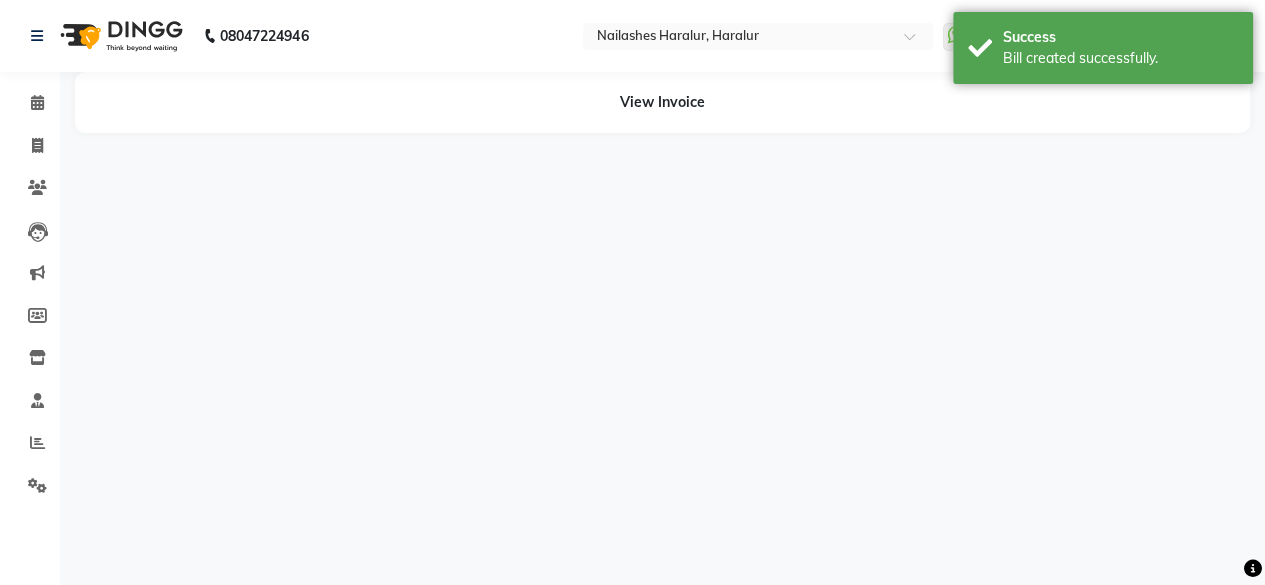 scroll, scrollTop: 0, scrollLeft: 0, axis: both 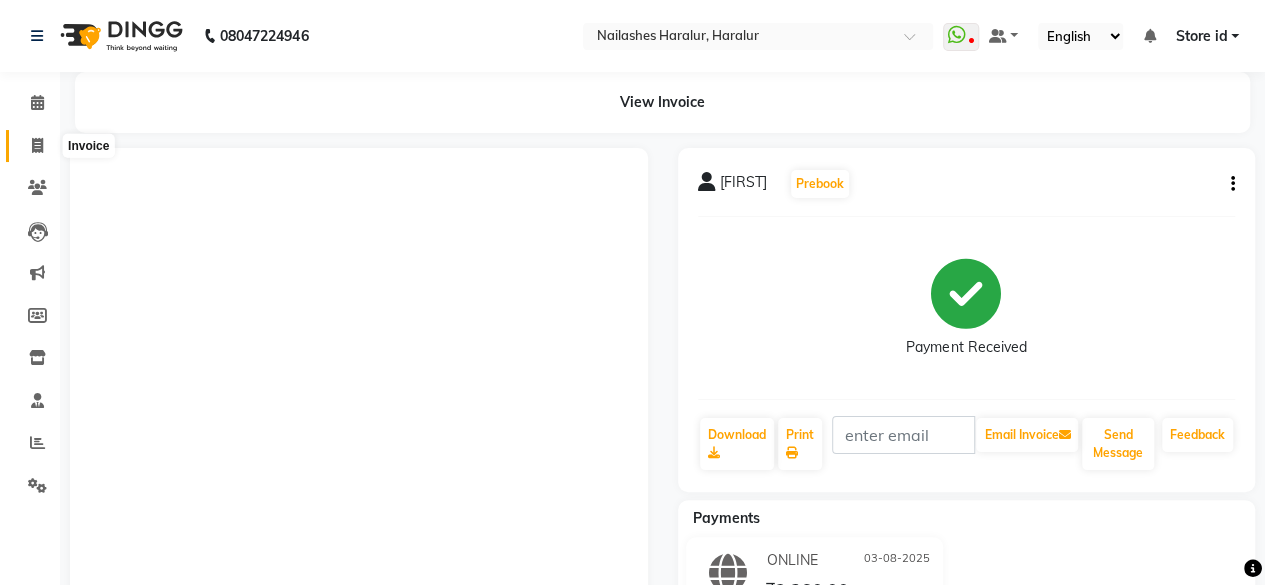click 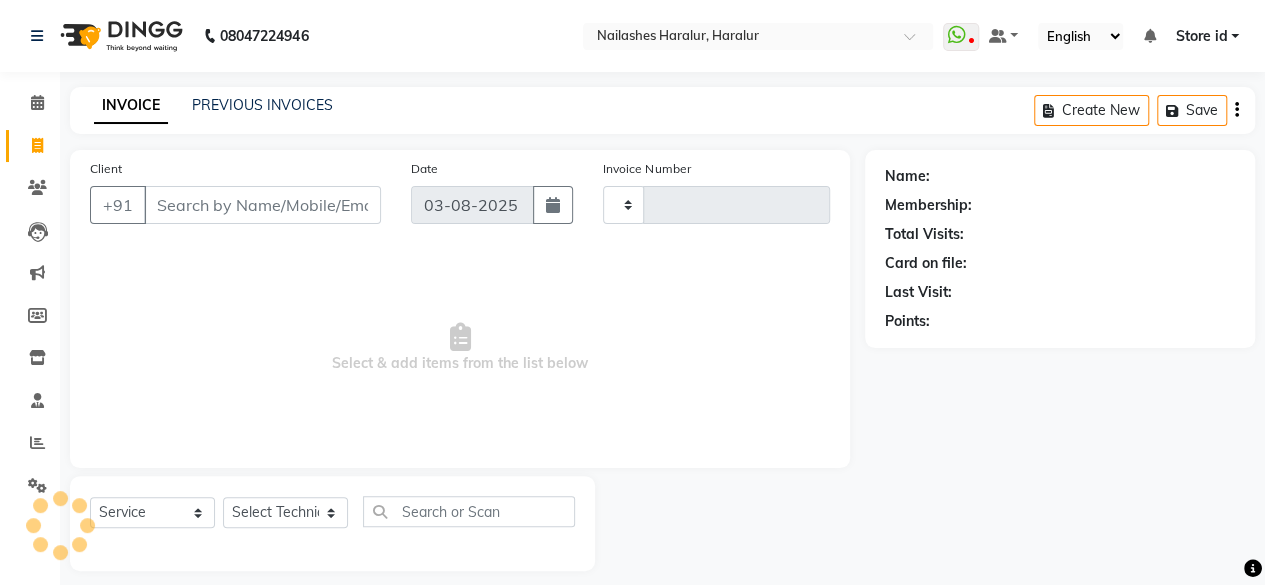 scroll, scrollTop: 15, scrollLeft: 0, axis: vertical 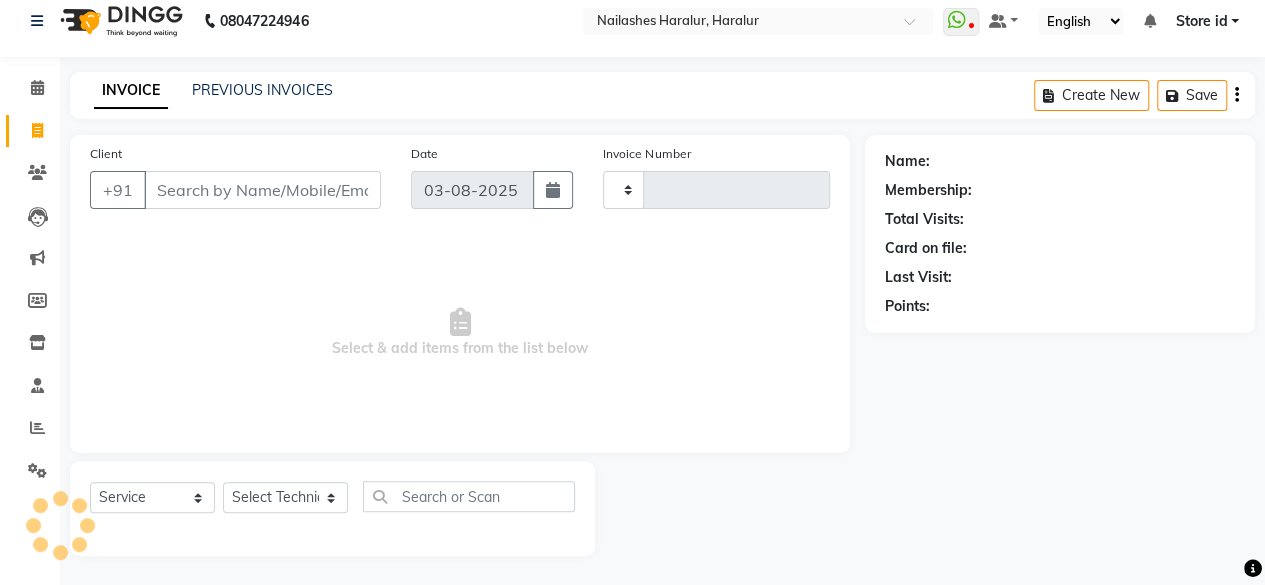 type on "0287" 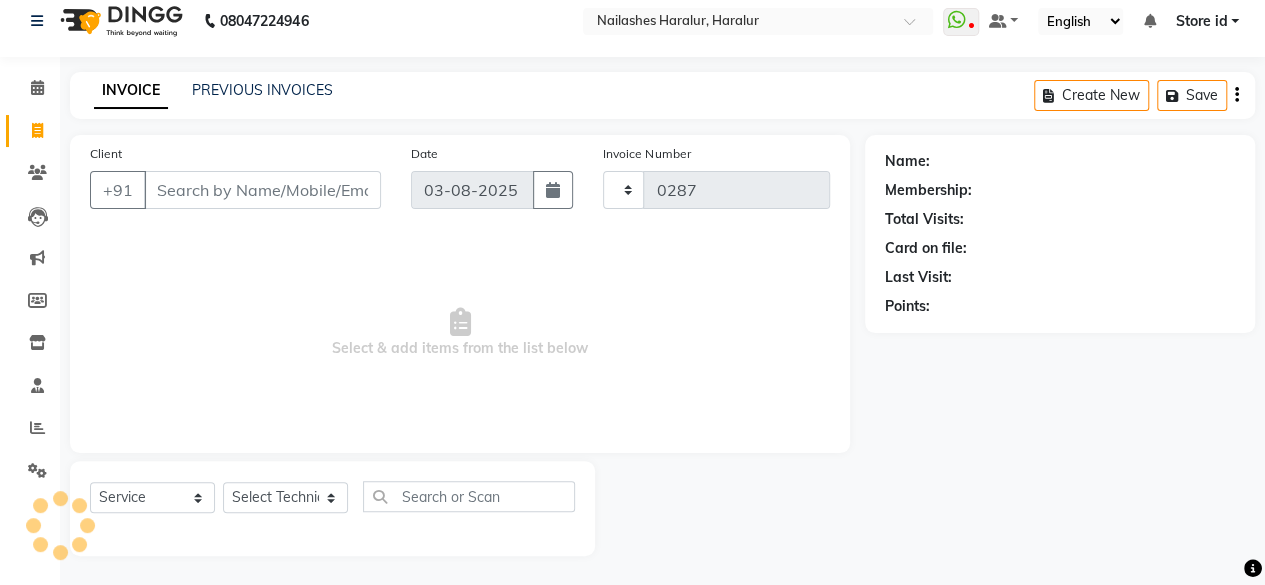 select on "8259" 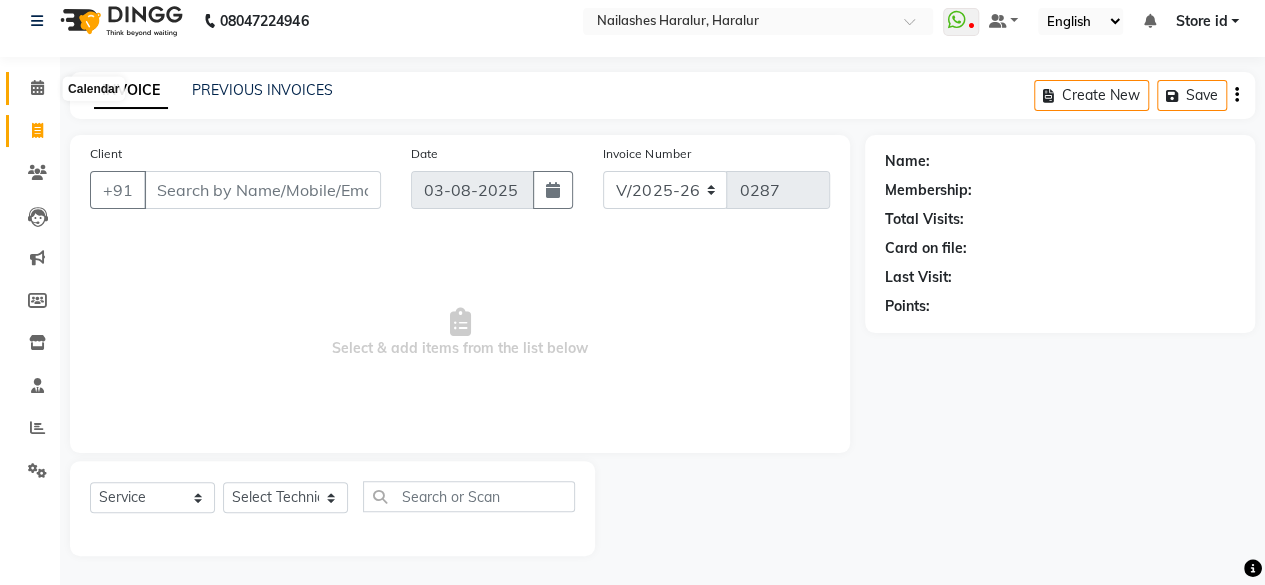 click 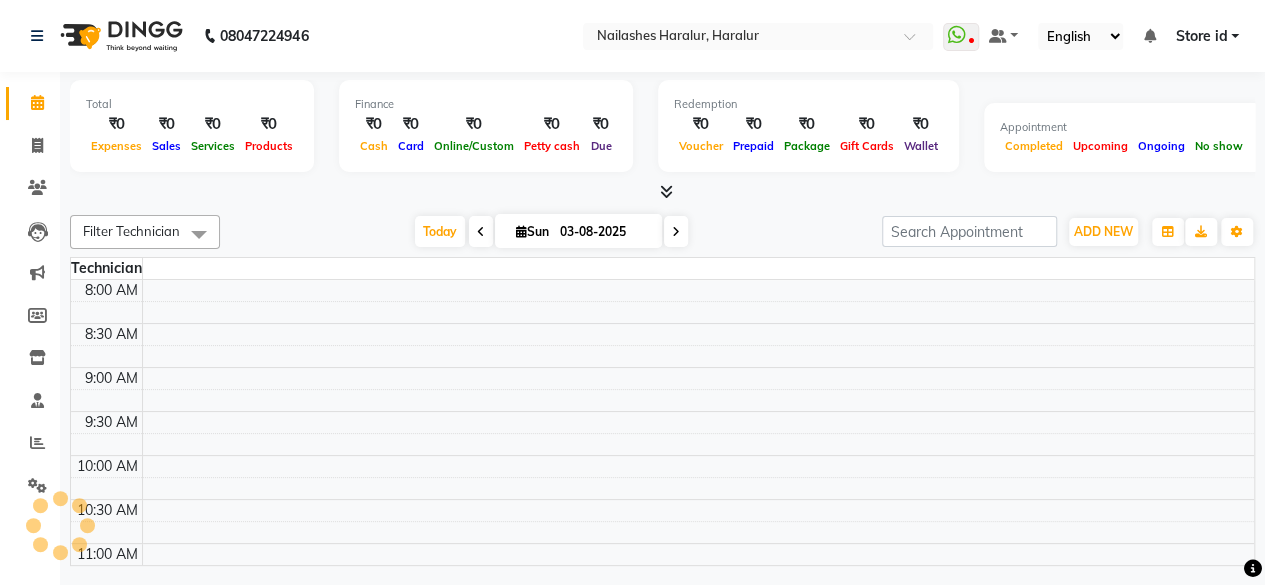 scroll, scrollTop: 0, scrollLeft: 0, axis: both 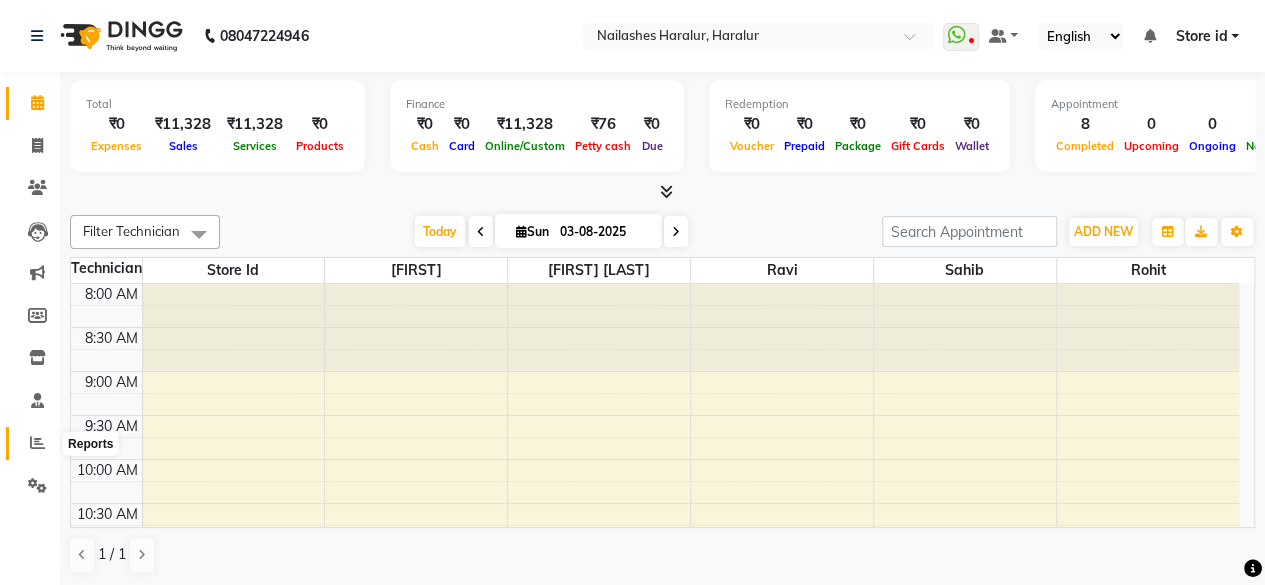click 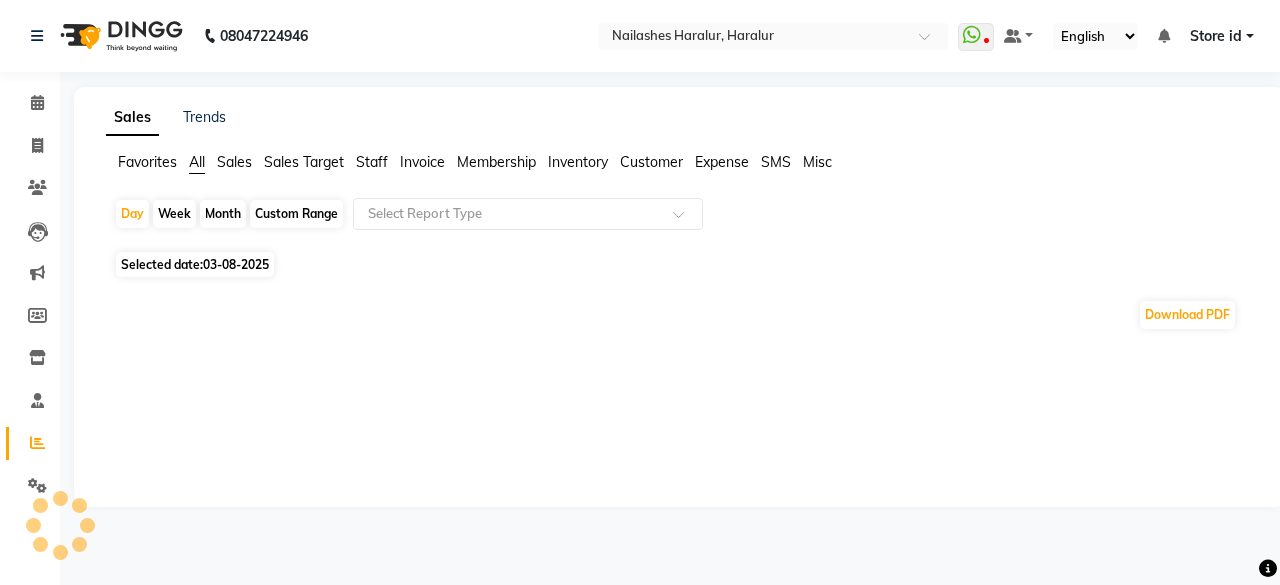 click on "Staff" 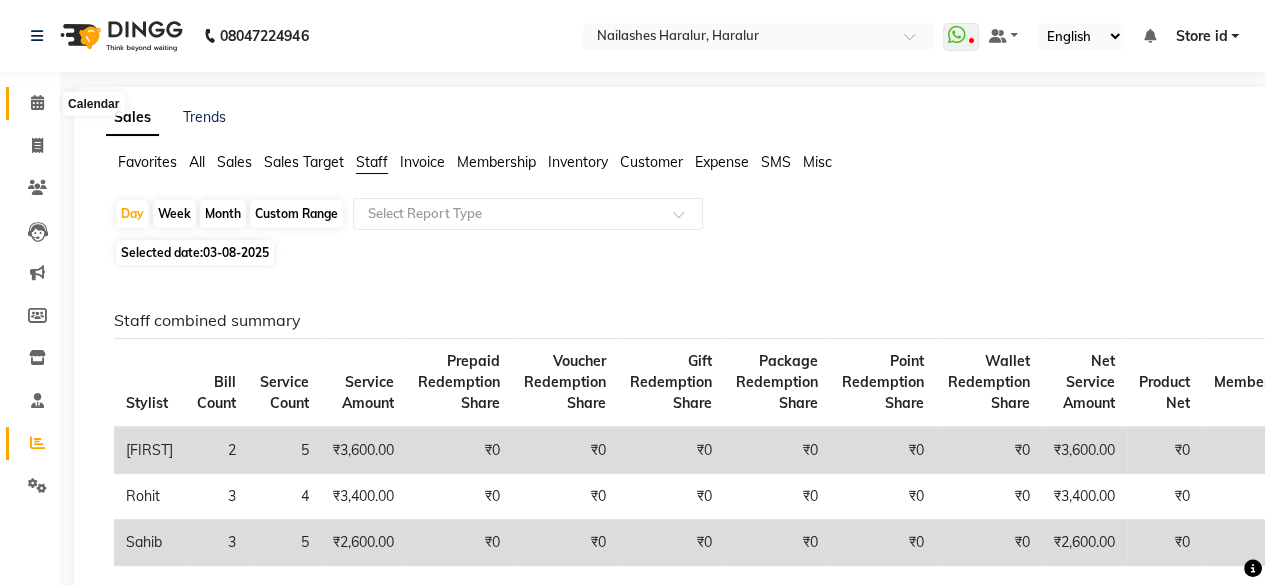 click 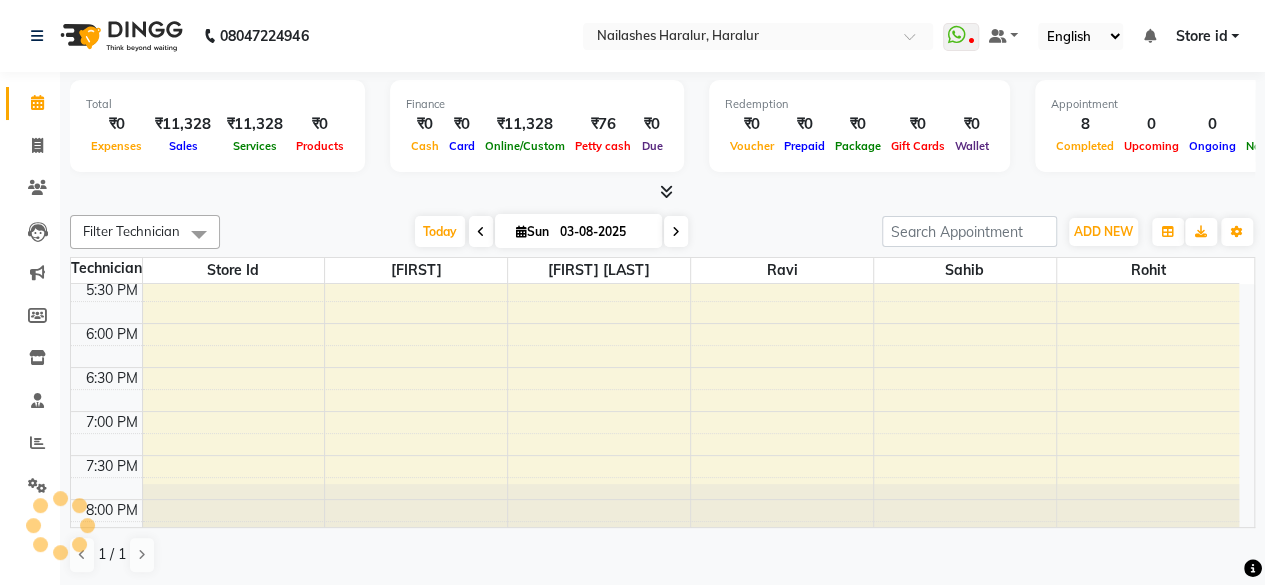 scroll, scrollTop: 0, scrollLeft: 0, axis: both 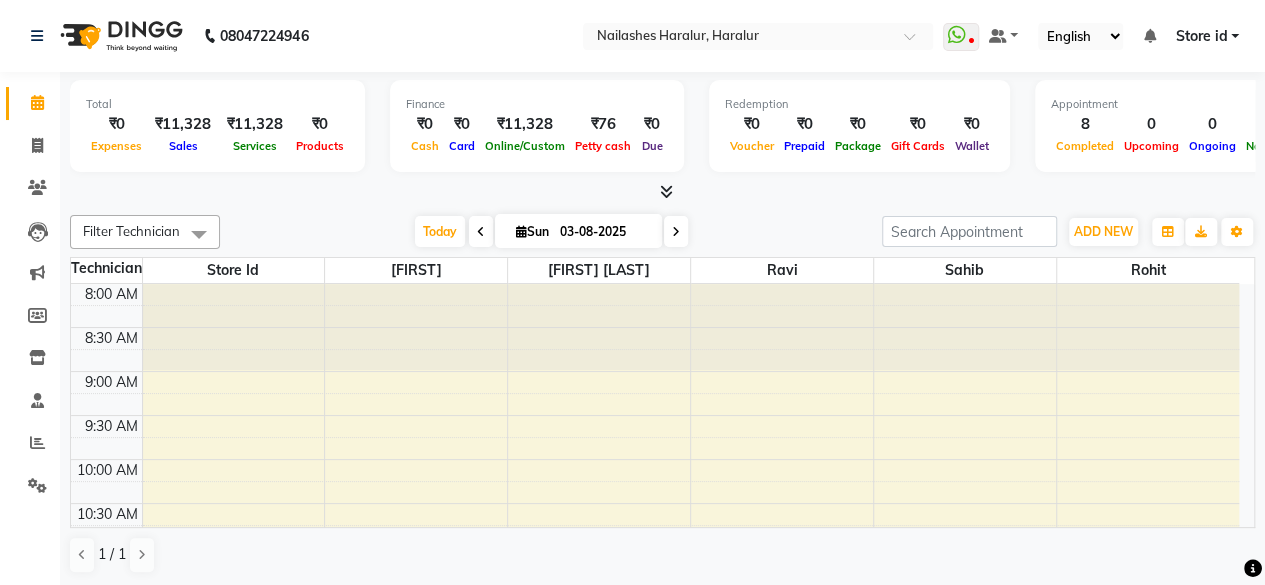 click at bounding box center [666, 191] 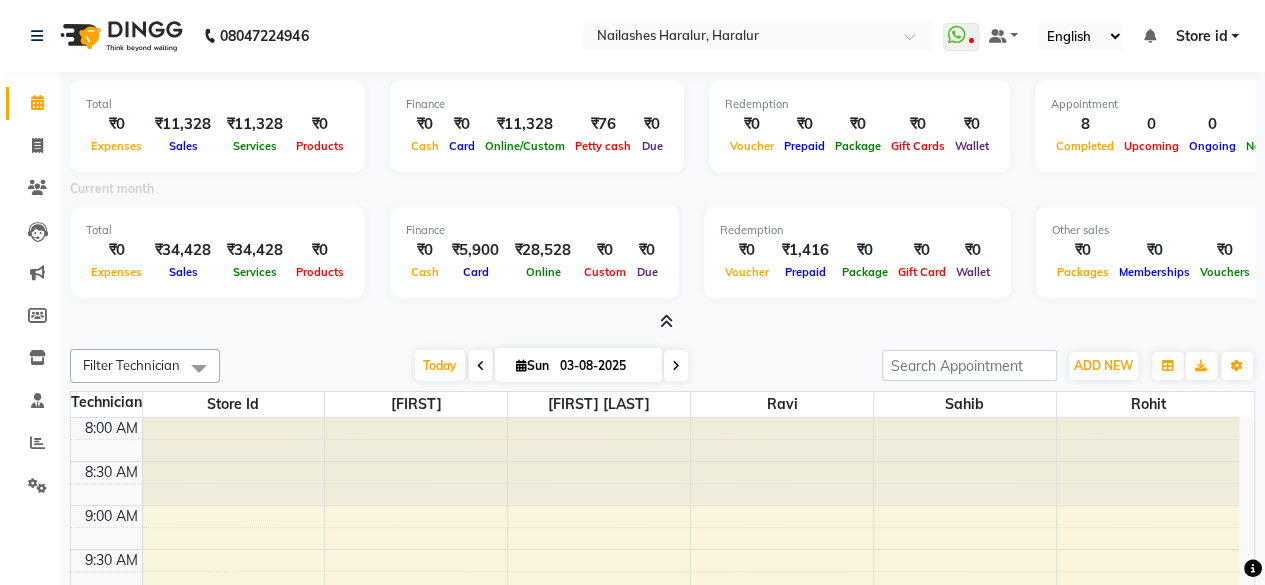 click at bounding box center [666, 321] 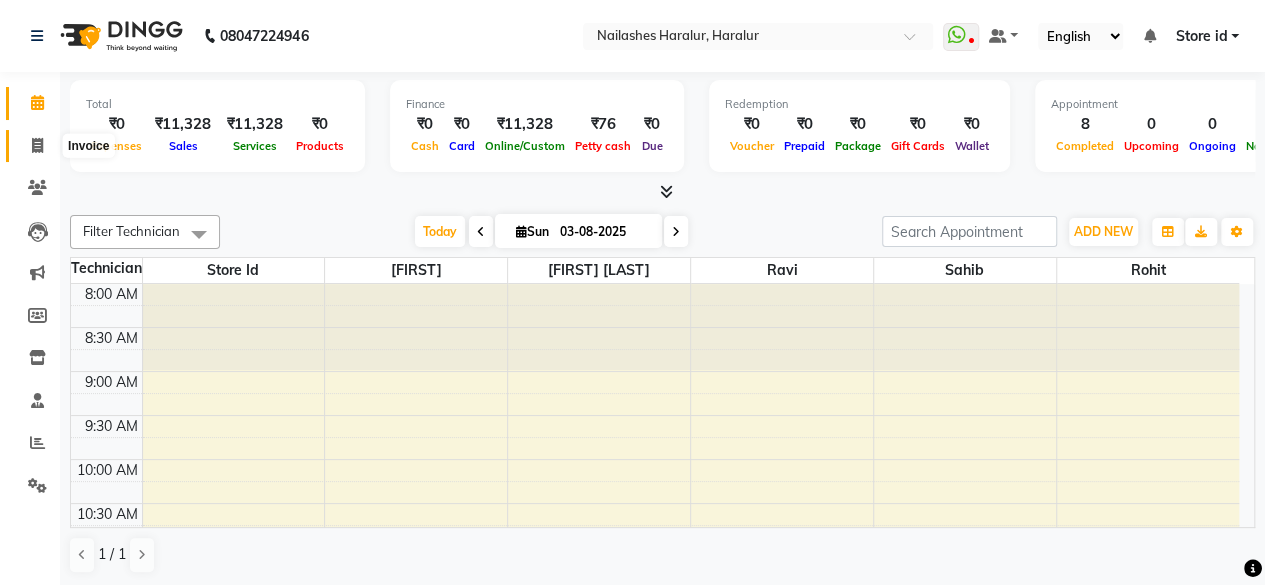click 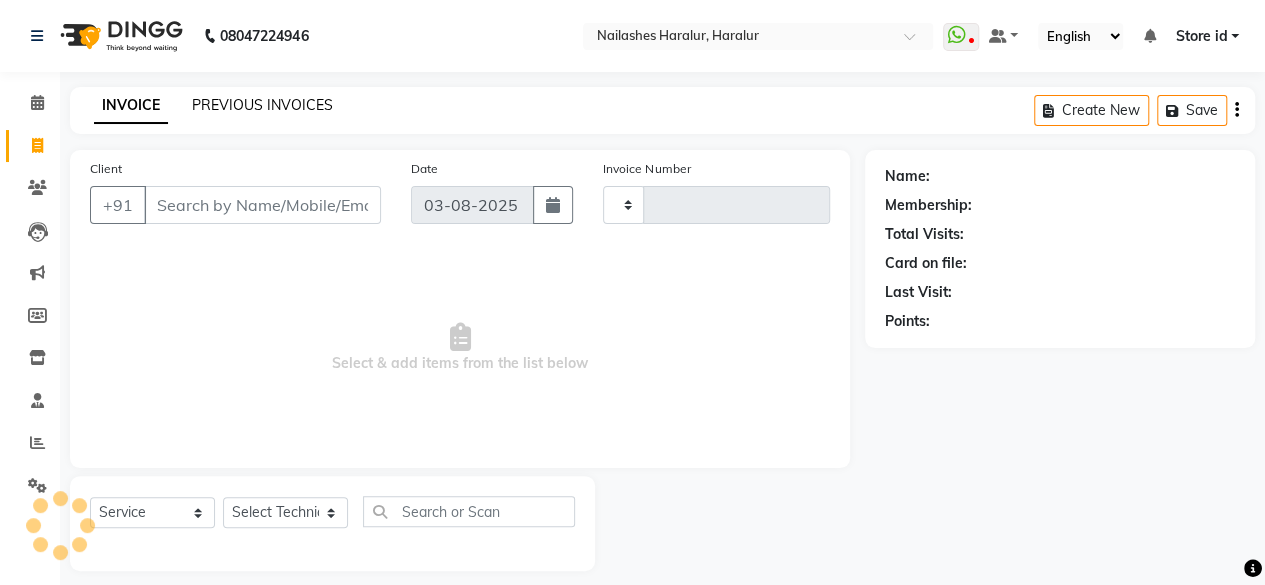 type on "0287" 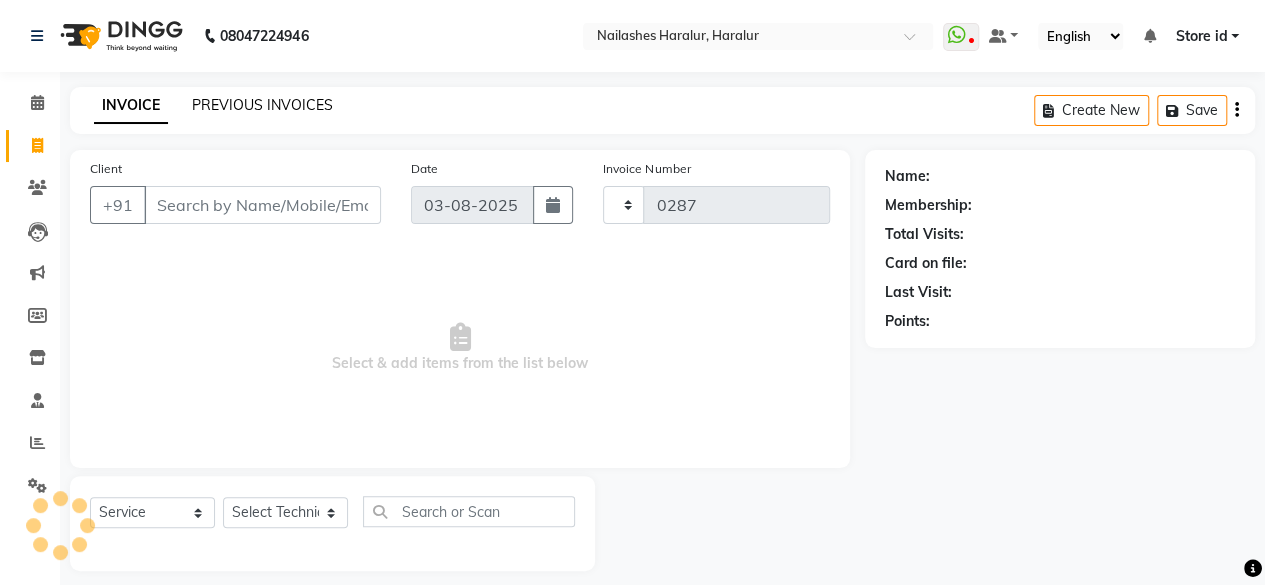 select on "8259" 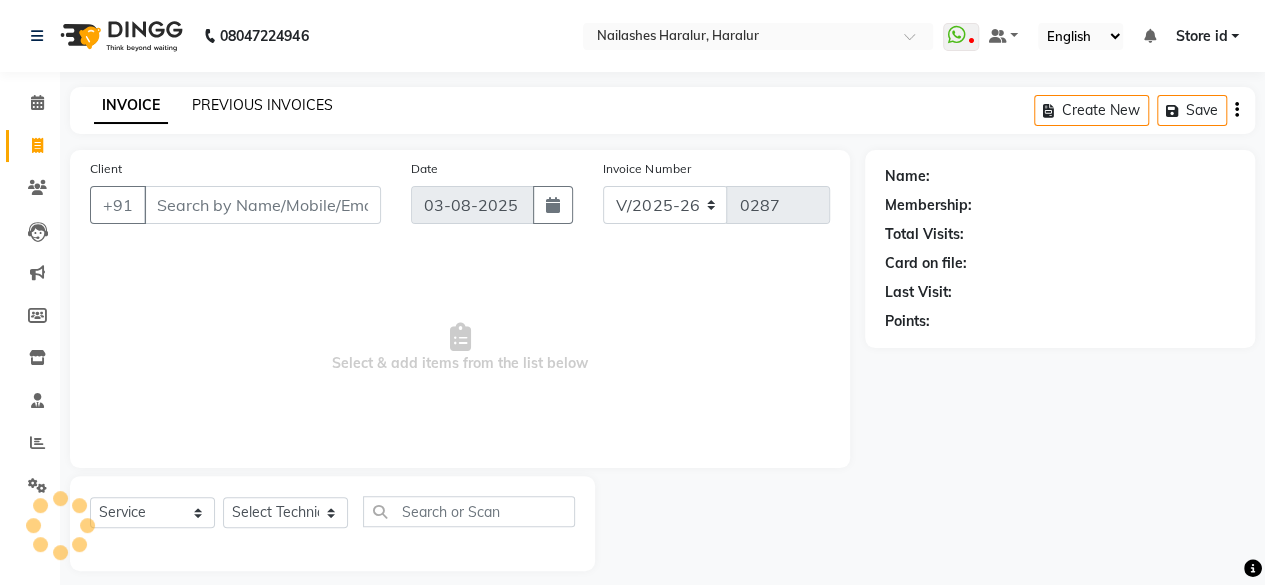 click on "PREVIOUS INVOICES" 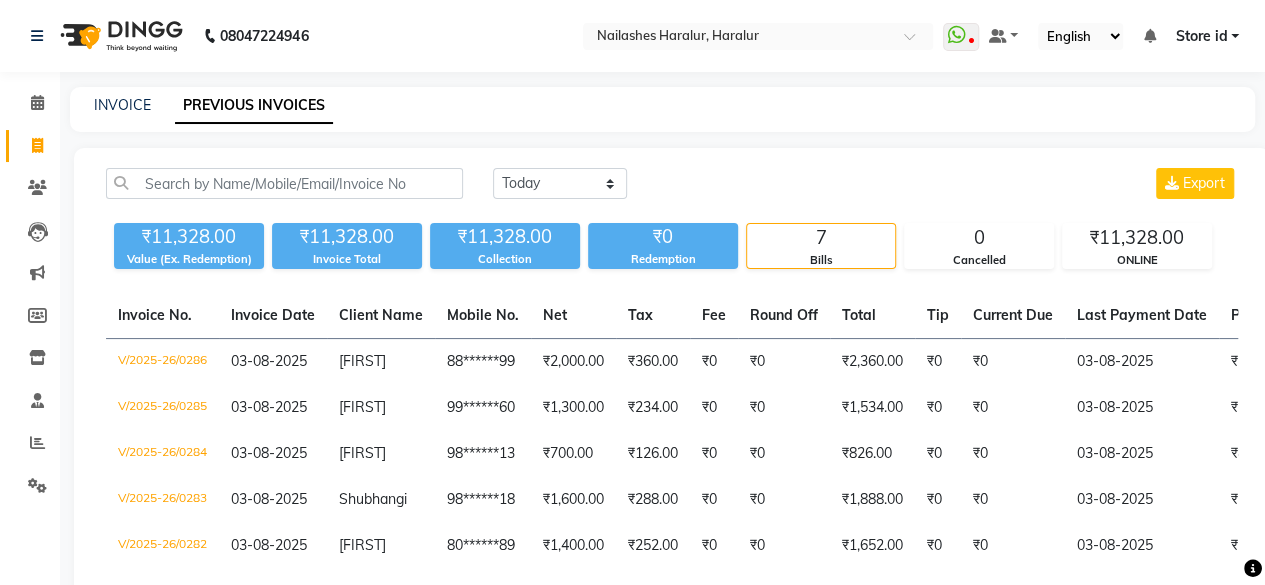 scroll, scrollTop: 197, scrollLeft: 0, axis: vertical 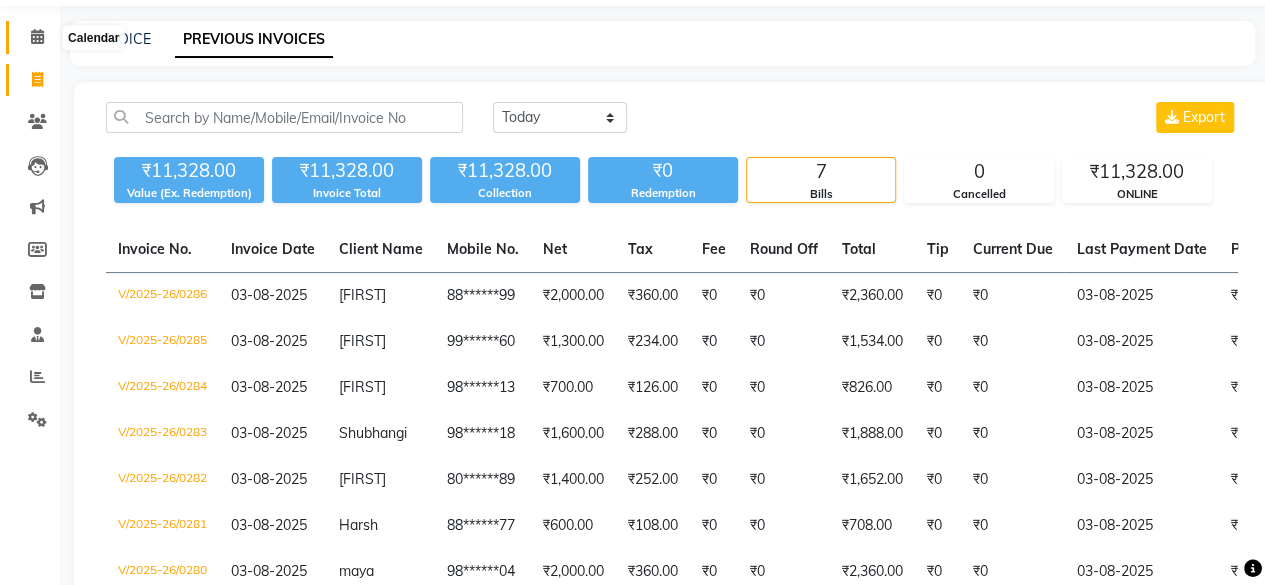 click 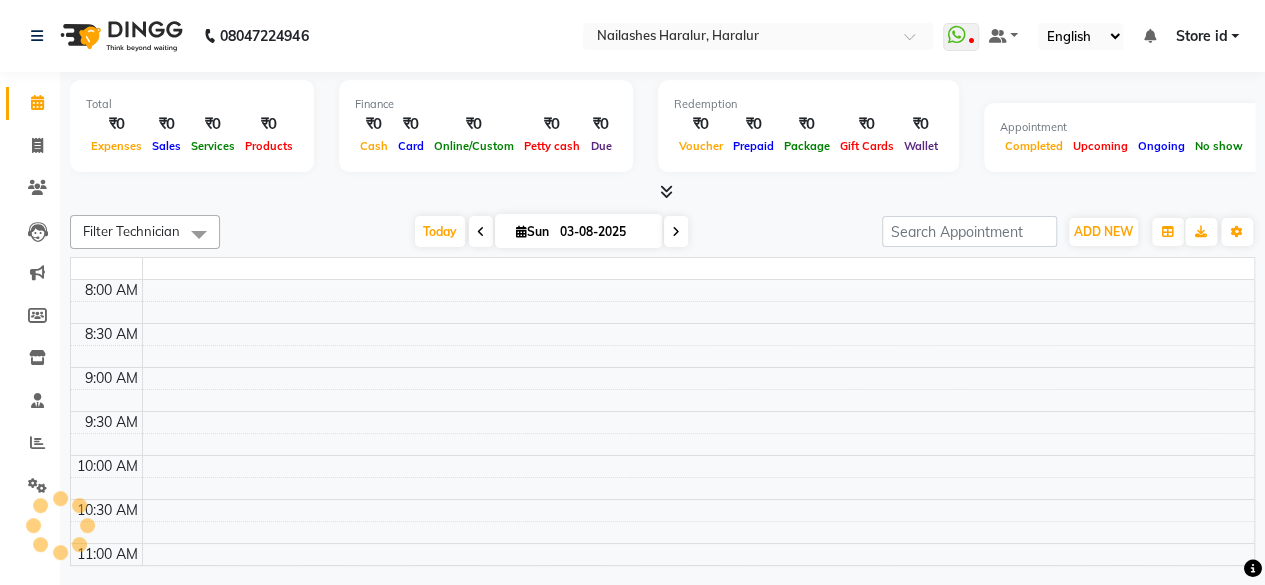 scroll, scrollTop: 0, scrollLeft: 0, axis: both 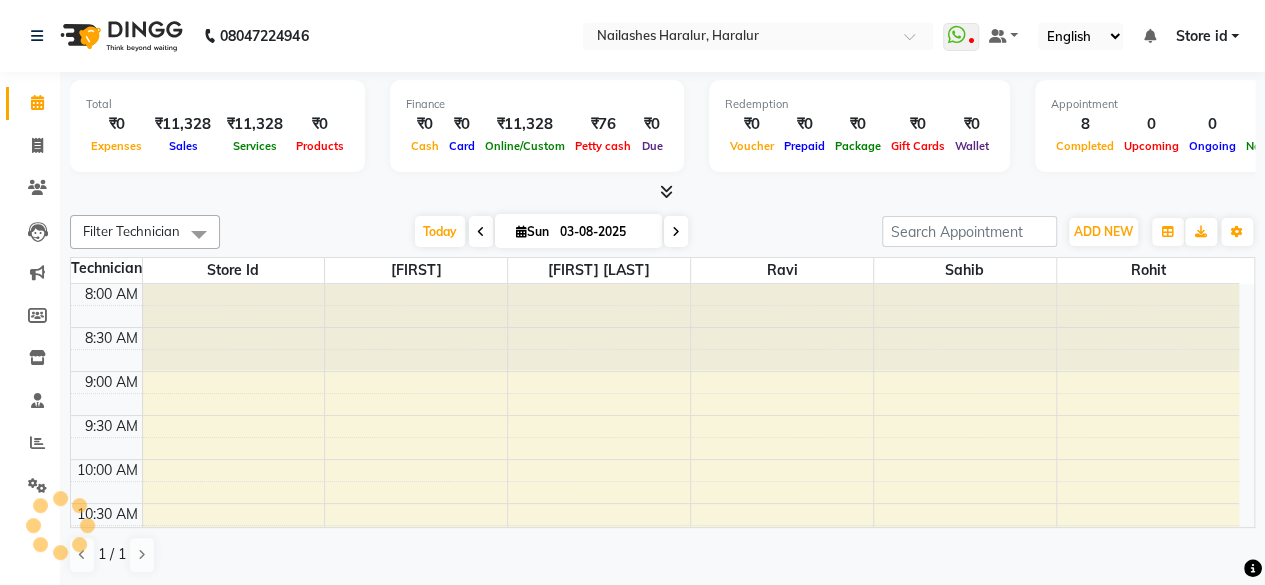 click at bounding box center [666, 191] 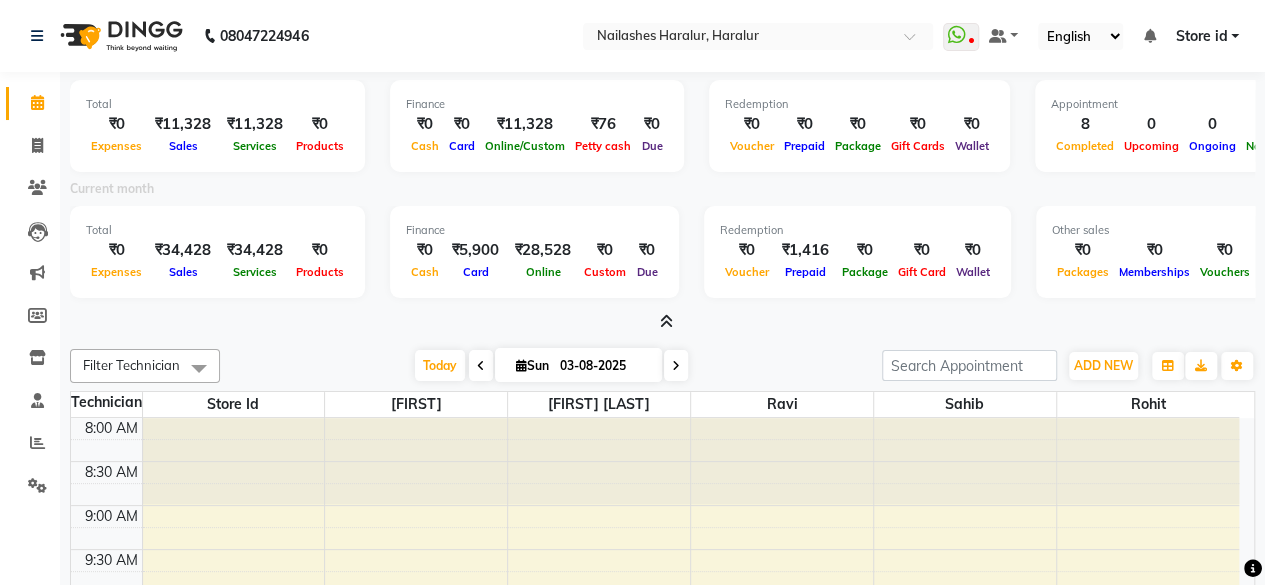 drag, startPoint x: 680, startPoint y: 318, endPoint x: 666, endPoint y: 327, distance: 16.643316 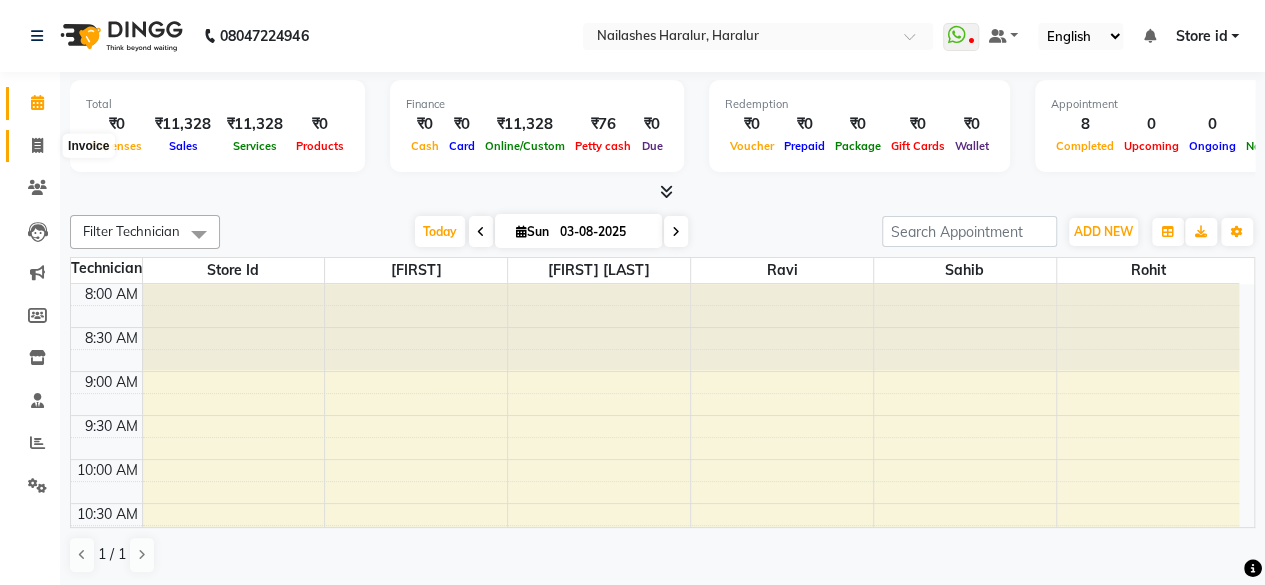 click 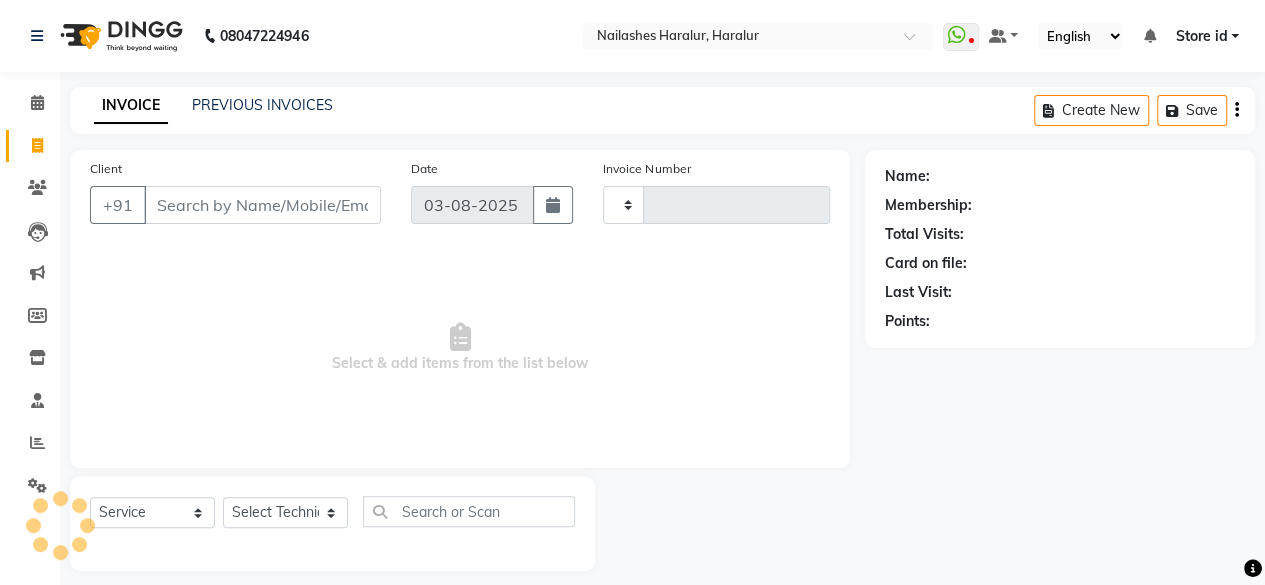 type on "0287" 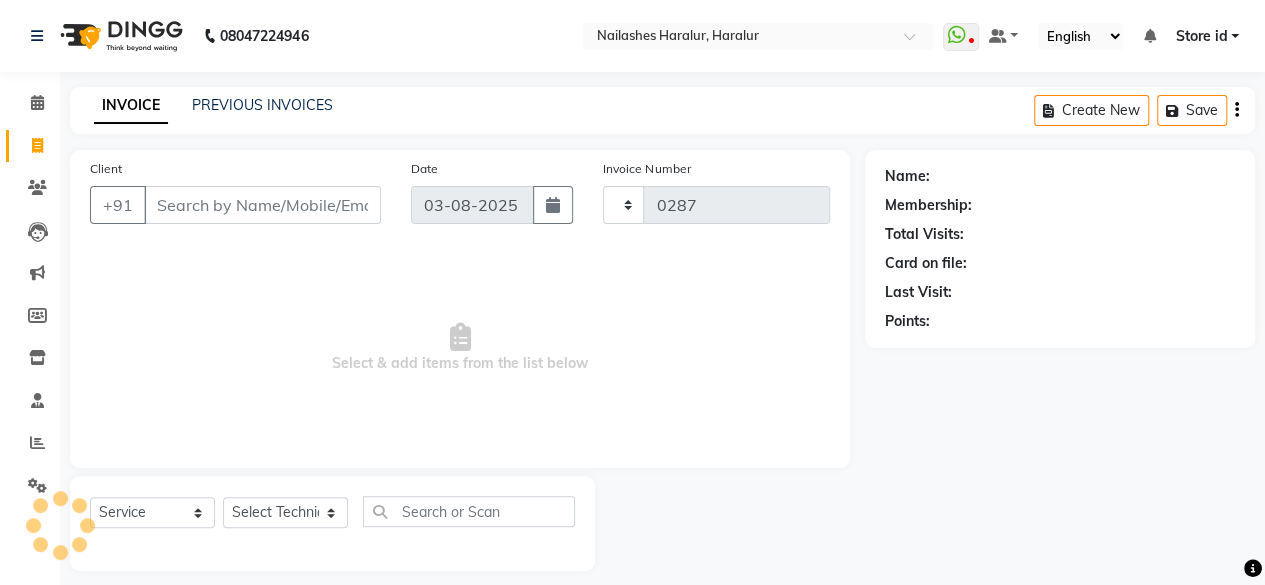 select on "8259" 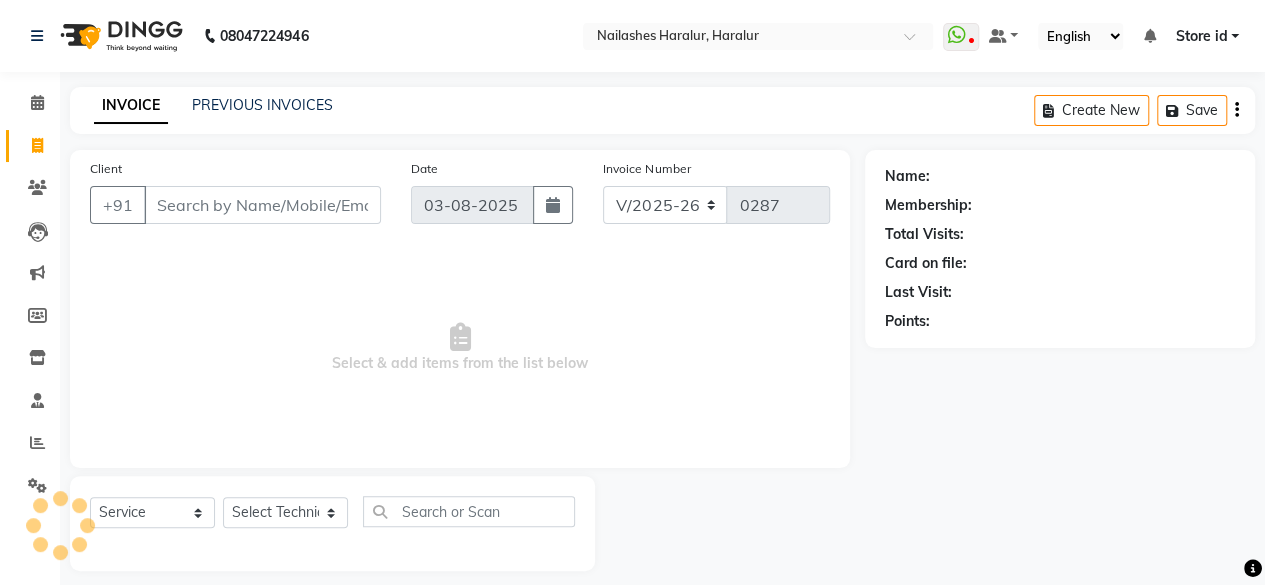 click on "Client" at bounding box center [262, 205] 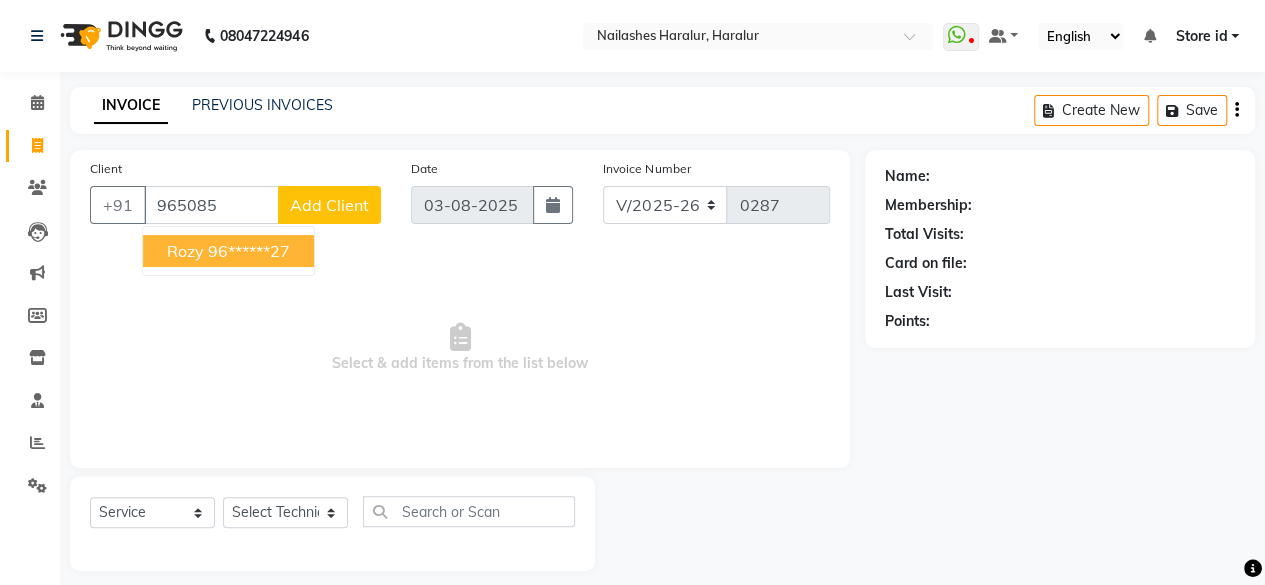 click on "96******27" at bounding box center (249, 251) 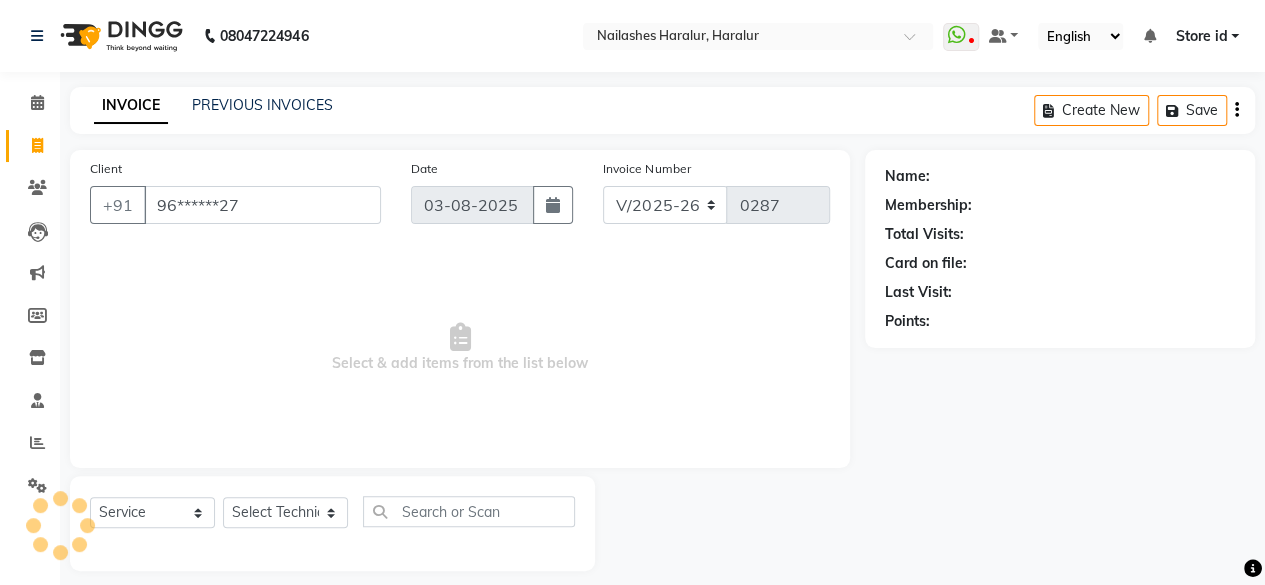 type on "96******27" 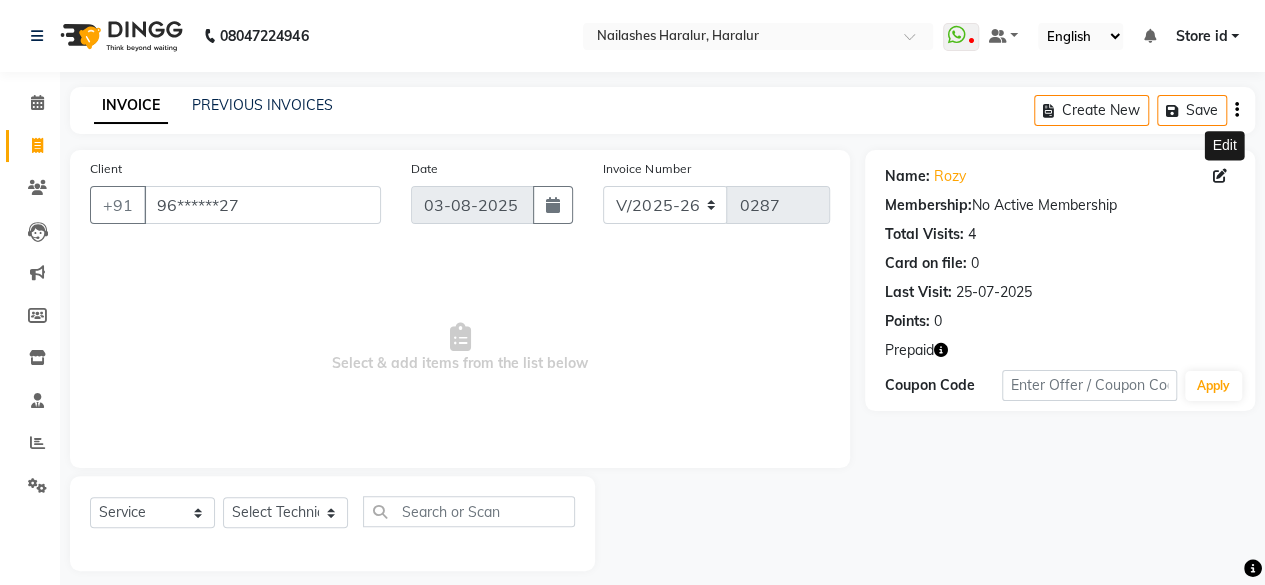 click 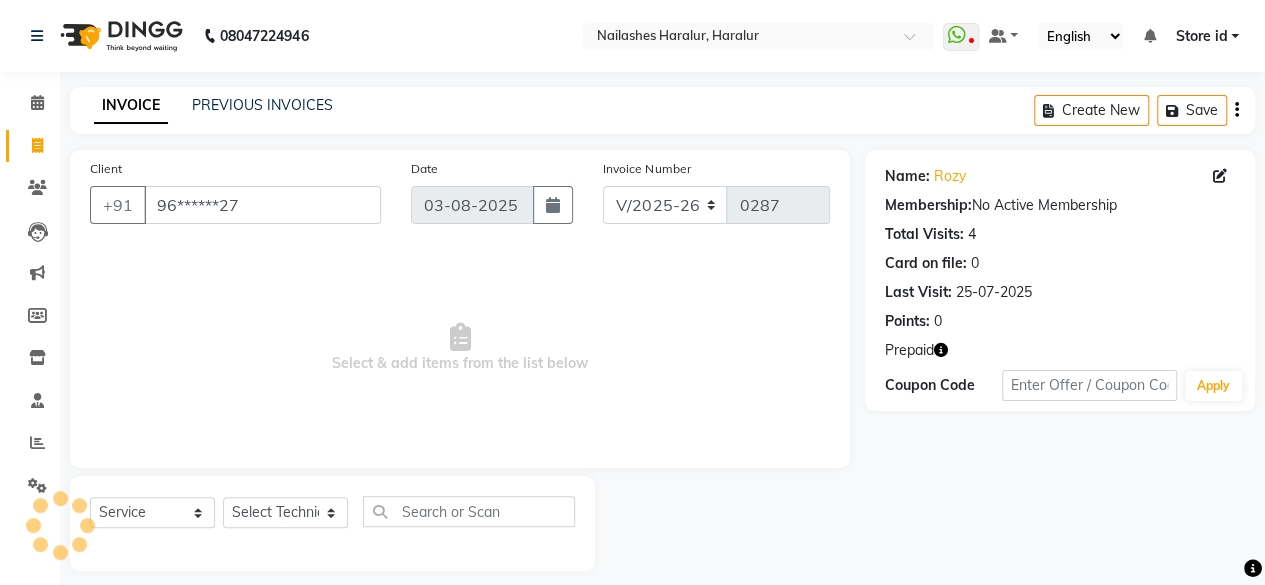 select on "21" 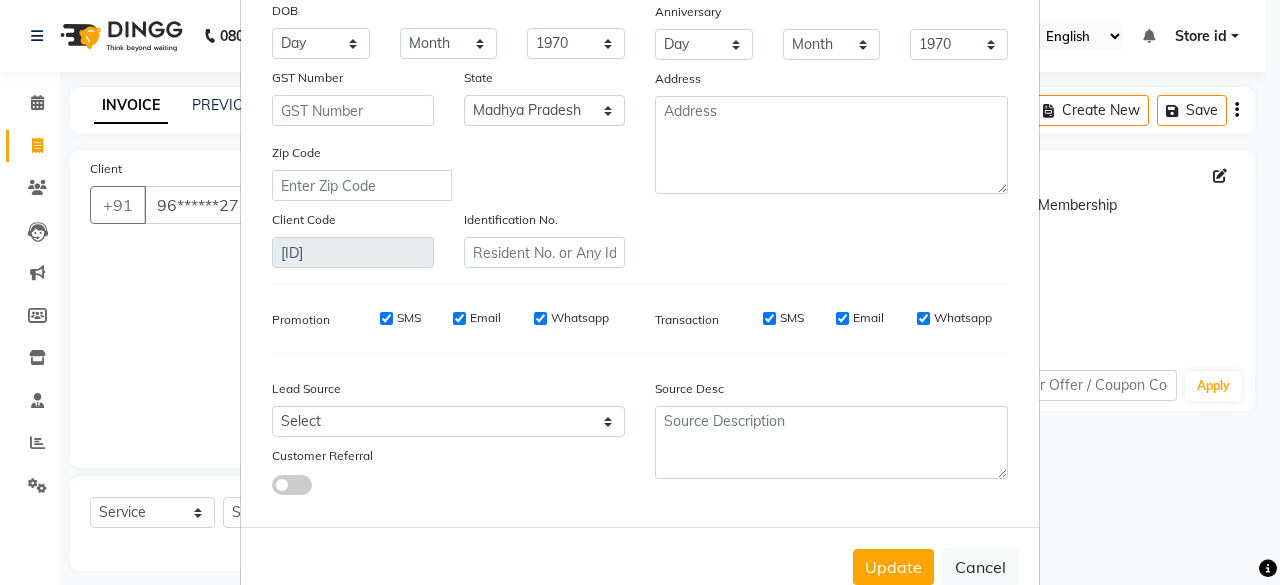 scroll, scrollTop: 299, scrollLeft: 0, axis: vertical 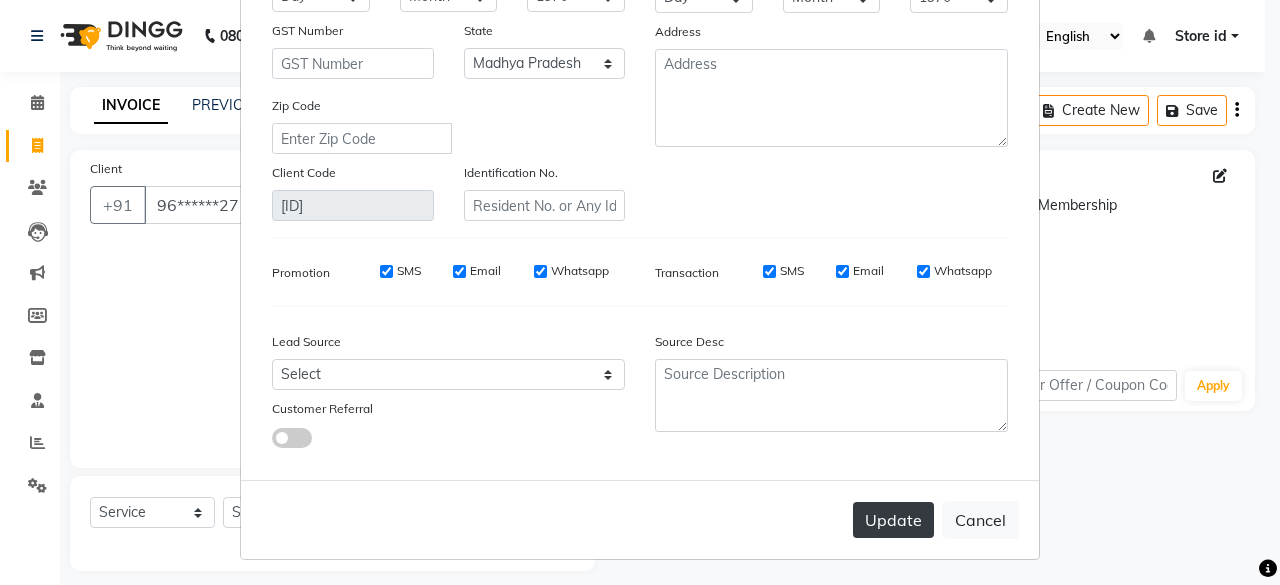 click on "Update" at bounding box center (893, 520) 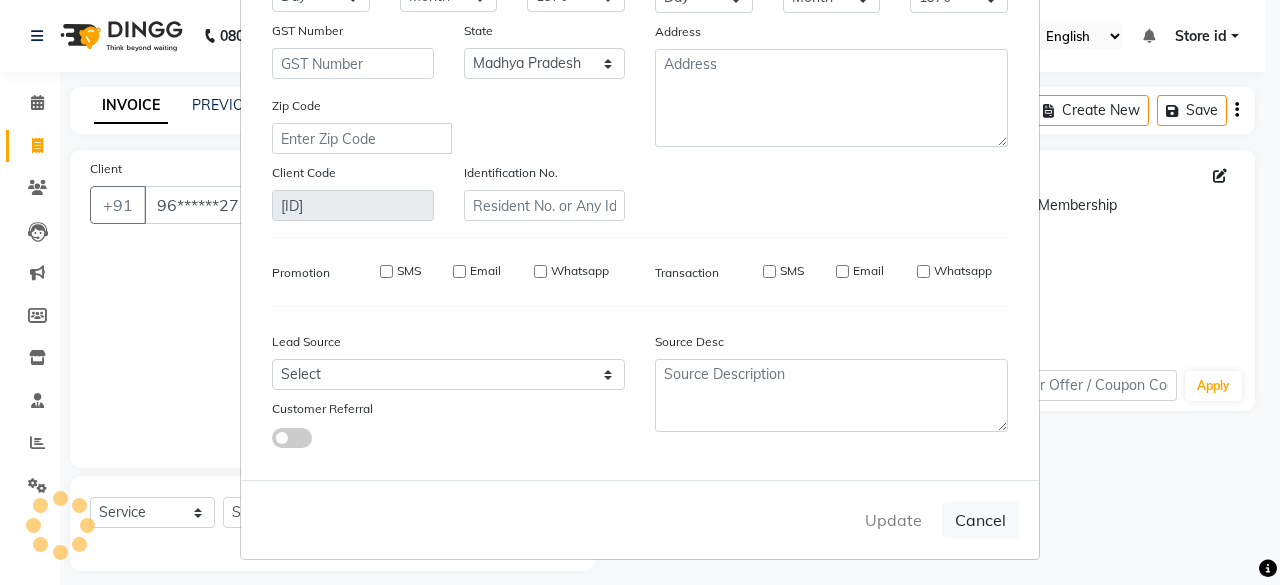 type 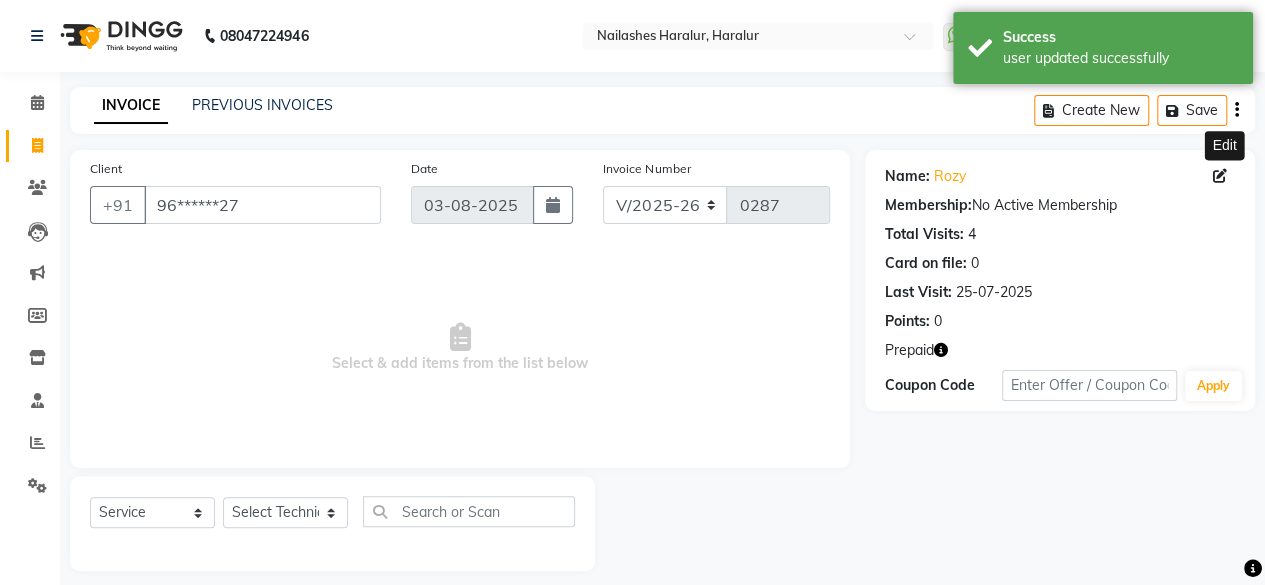click 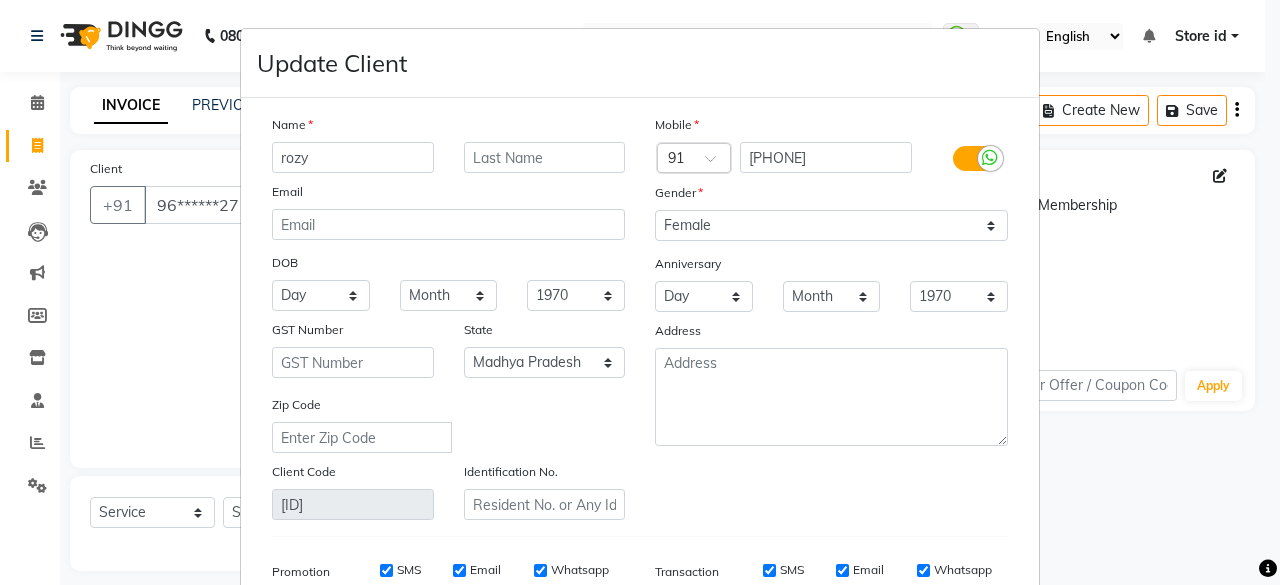 scroll, scrollTop: 299, scrollLeft: 0, axis: vertical 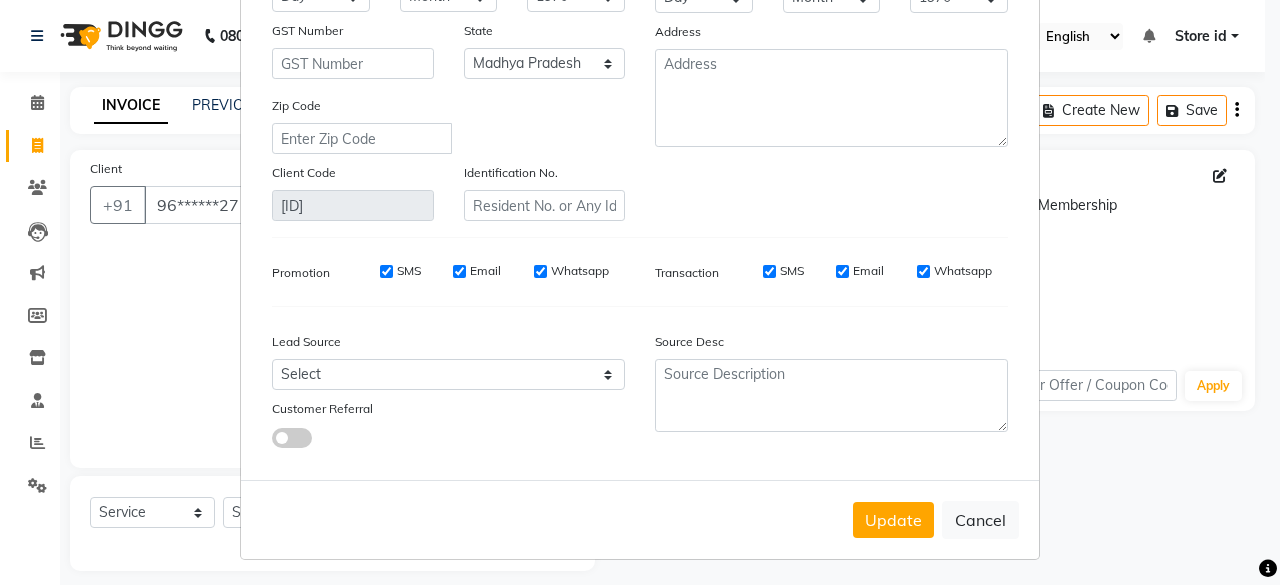 click on "Update Client Name [FIRST] Email DOB Day 01 02 03 04 05 06 07 08 09 10 11 12 13 14 15 16 17 18 19 20 21 22 23 24 25 26 27 28 29 30 31 Month January February March April May June July August September October November December 1940 1941 1942 1943 1944 1945 1946 1947 1948 1949 1950 1951 1952 1953 1954 1955 1956 1957 1958 1959 1960 1961 1962 1963 1964 1965 1966 1967 1968 1969 1970 1971 1972 1973 1974 1975 1976 1977 1978 1979 1980 1981 1982 1983 1984 1985 1986 1987 1988 1989 1990 1991 1992 1993 1994 1995 1996 1997 1998 1999 2000 2001 2002 2003 2004 2005 2006 2007 2008 2009 2010 2011 2012 2013 2014 2015 2016 2017 2018 2019 2020 2021 2022 2023 2024 GST Number State Select Andaman and Nicobar Islands Andhra Pradesh Arunachal Pradesh Assam Bihar Chandigarh Chhattisgarh Dadra and Nagar Haveli Daman and Diu Delhi Goa Gujarat Haryana Himachal Pradesh Jammu and Kashmir Jharkhand Karnataka Kerala Lakshadweep Madhya Pradesh Maharashtra Manipur Meghalaya Mizoram Nagaland Odisha Pondicherry Punjab Rajasthan Sikkim Tamil Nadu ×" at bounding box center (640, 292) 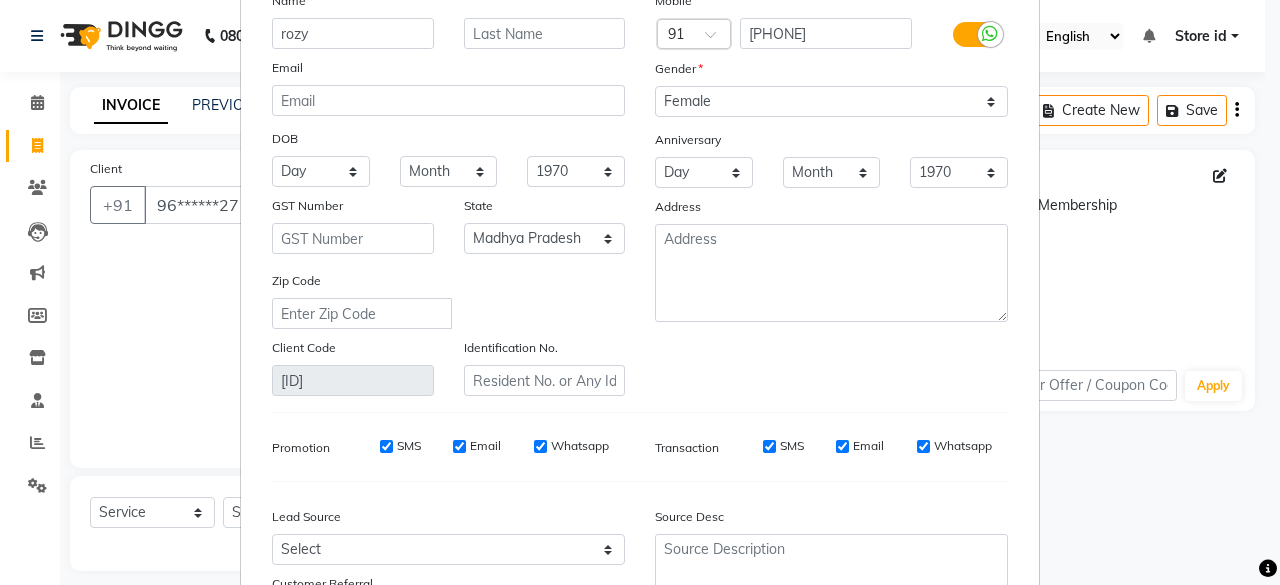 scroll, scrollTop: 120, scrollLeft: 0, axis: vertical 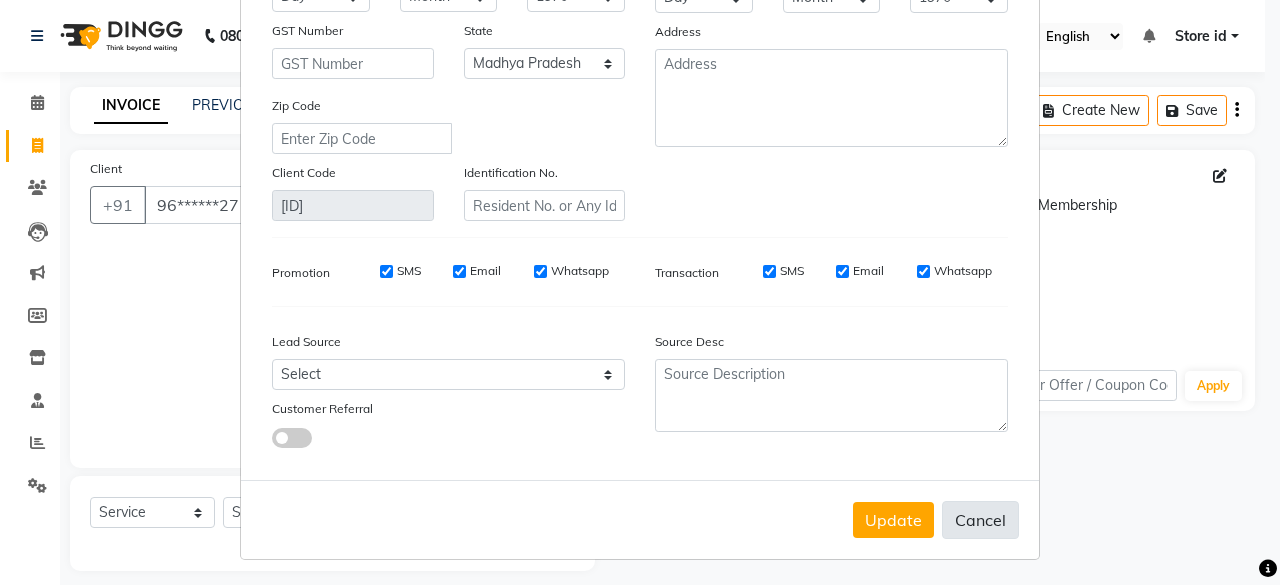 click on "Cancel" at bounding box center (980, 520) 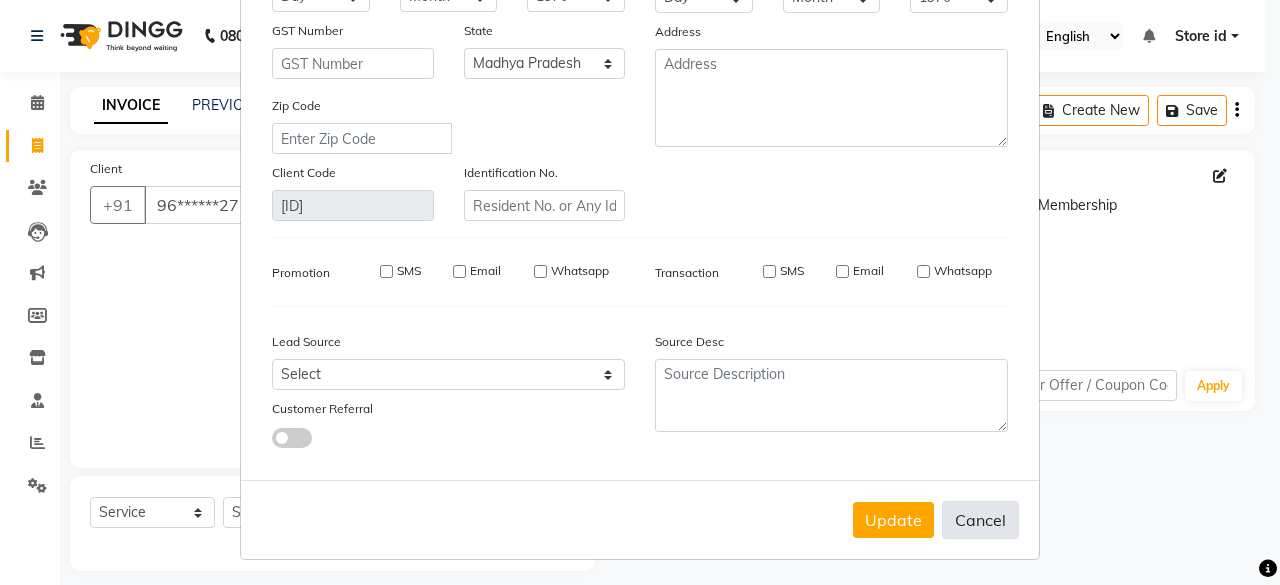 type 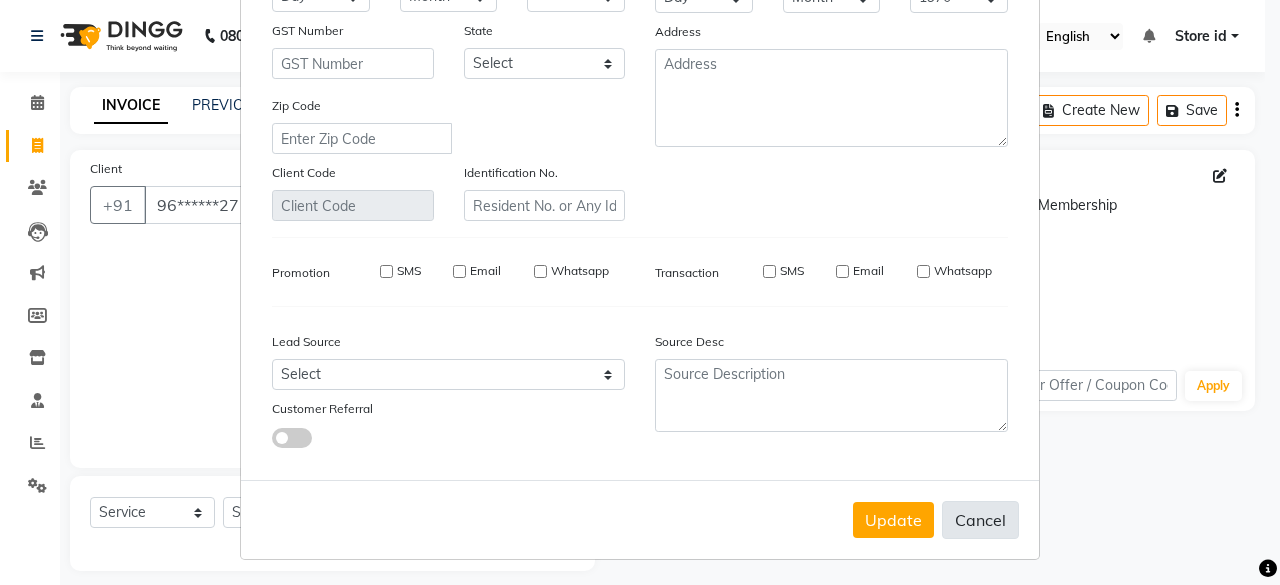 select 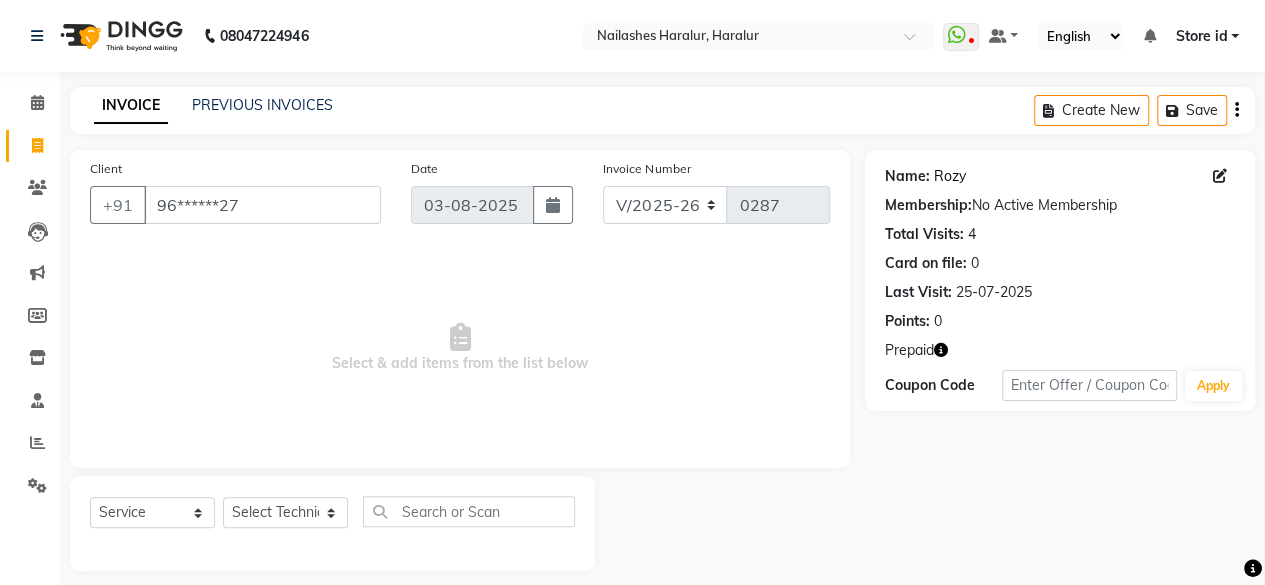 click on "Rozy" 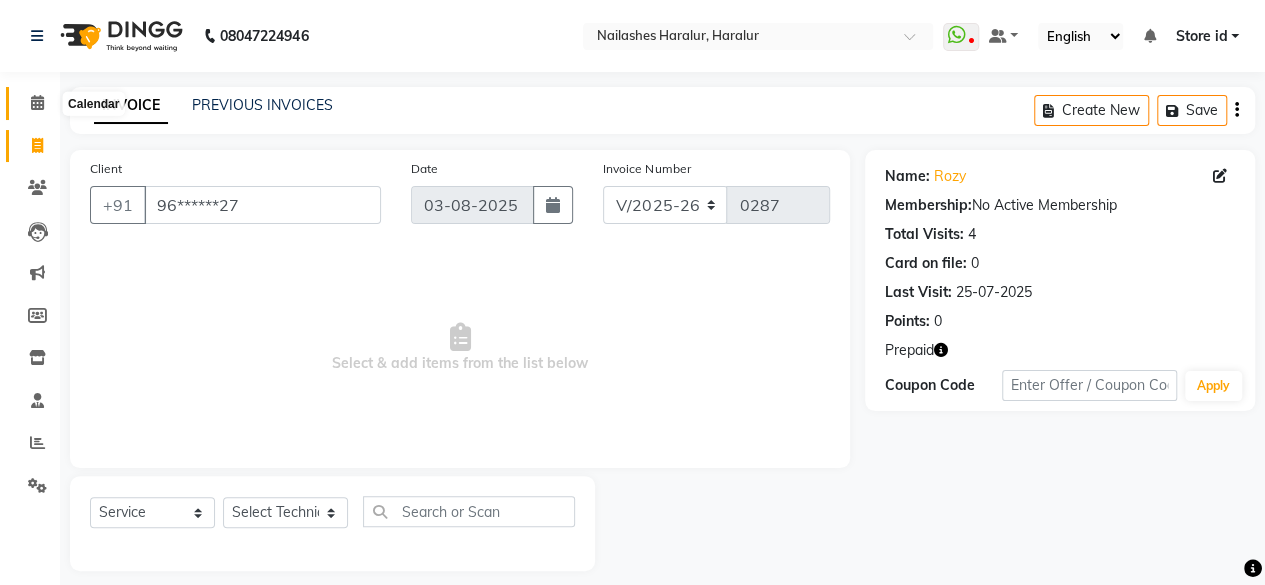 click 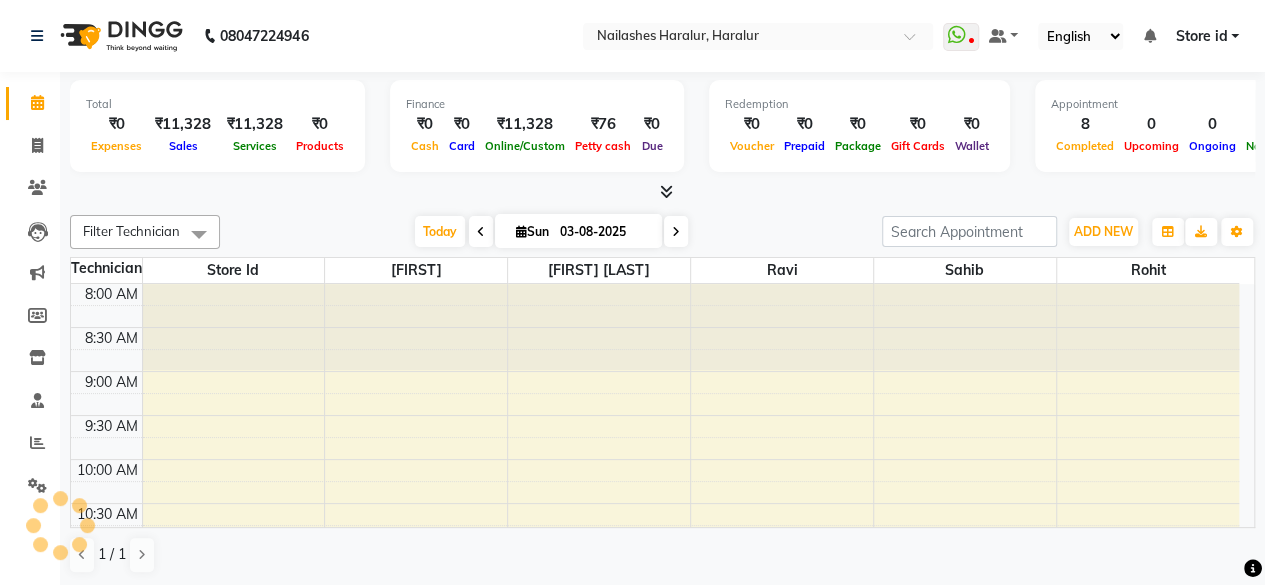 scroll, scrollTop: 0, scrollLeft: 0, axis: both 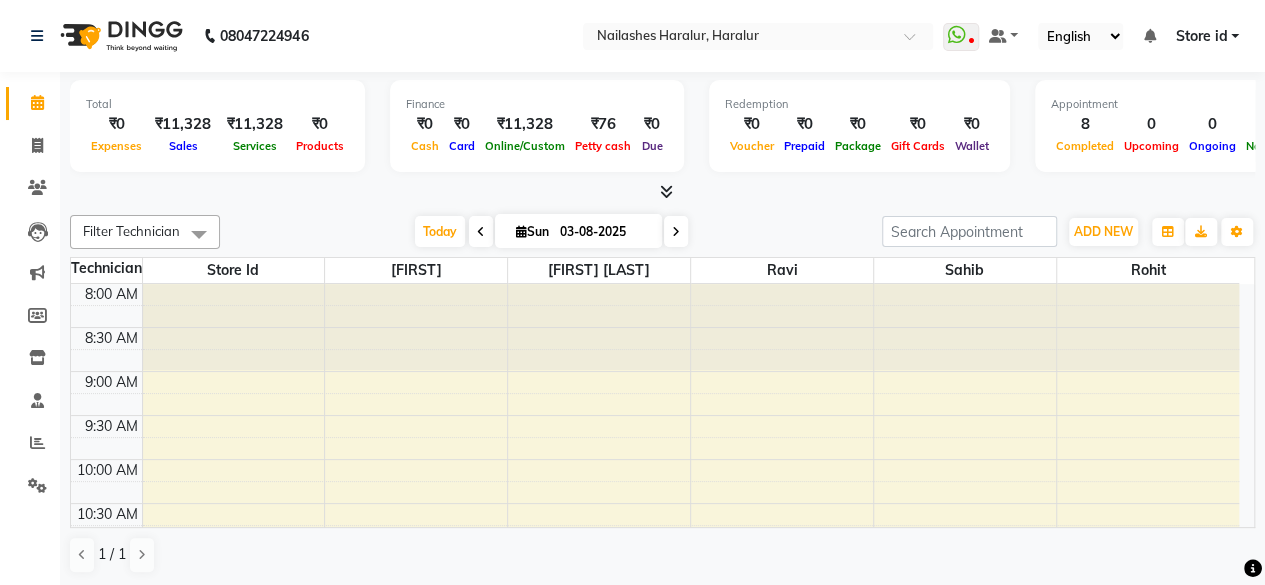 select on "service" 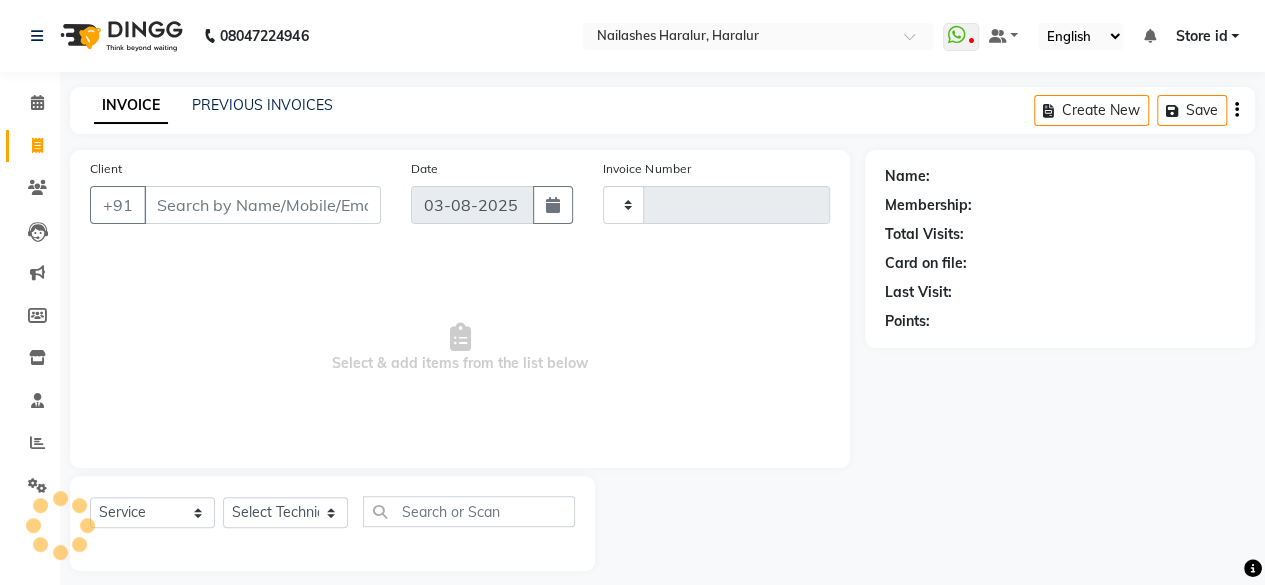 type on "0287" 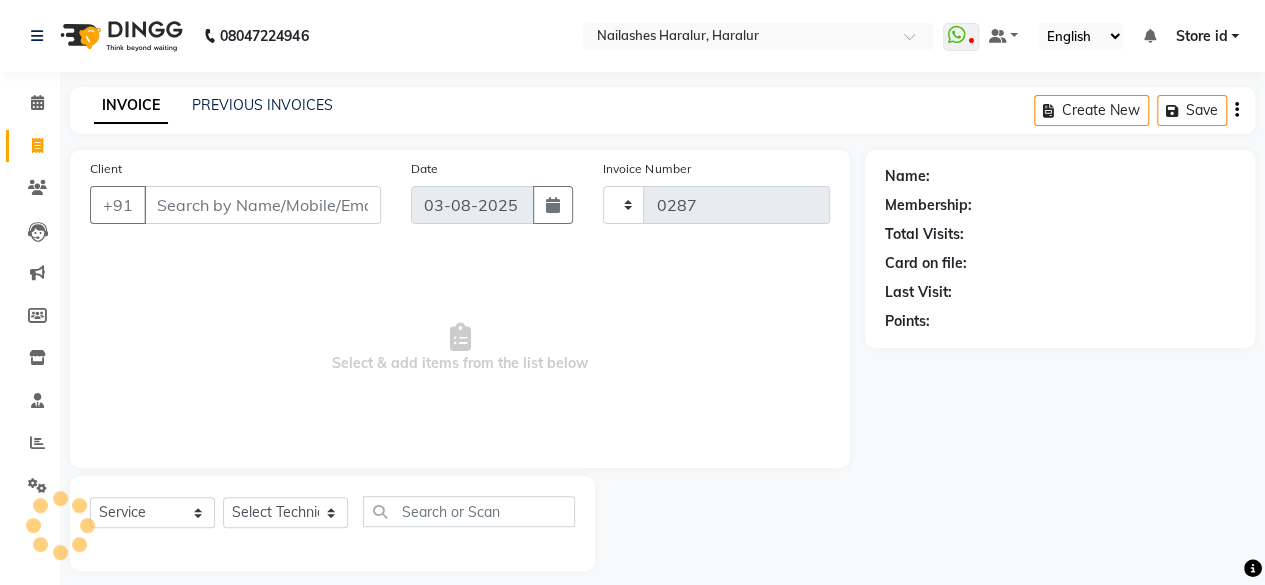 select on "8259" 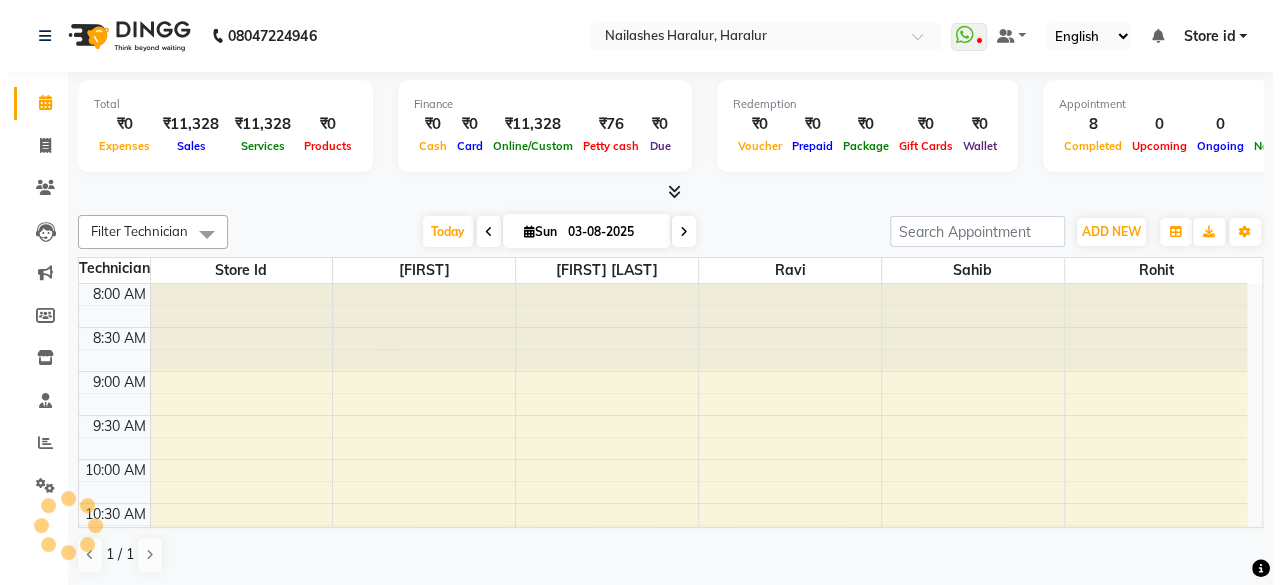 scroll, scrollTop: 882, scrollLeft: 0, axis: vertical 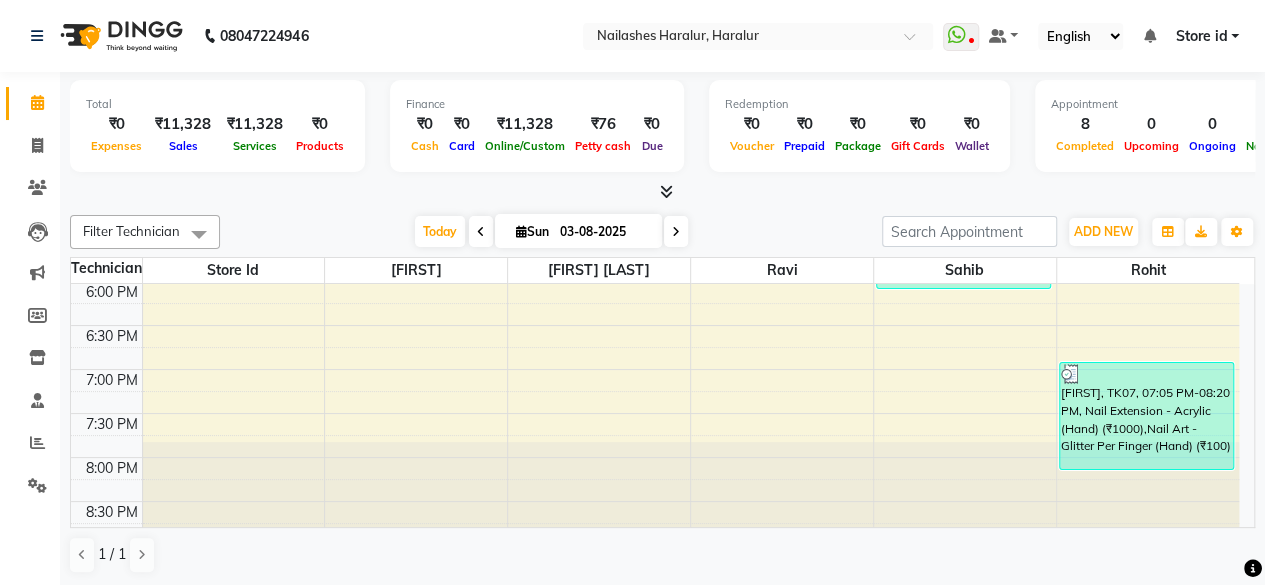 click on "Store id" at bounding box center (1201, 36) 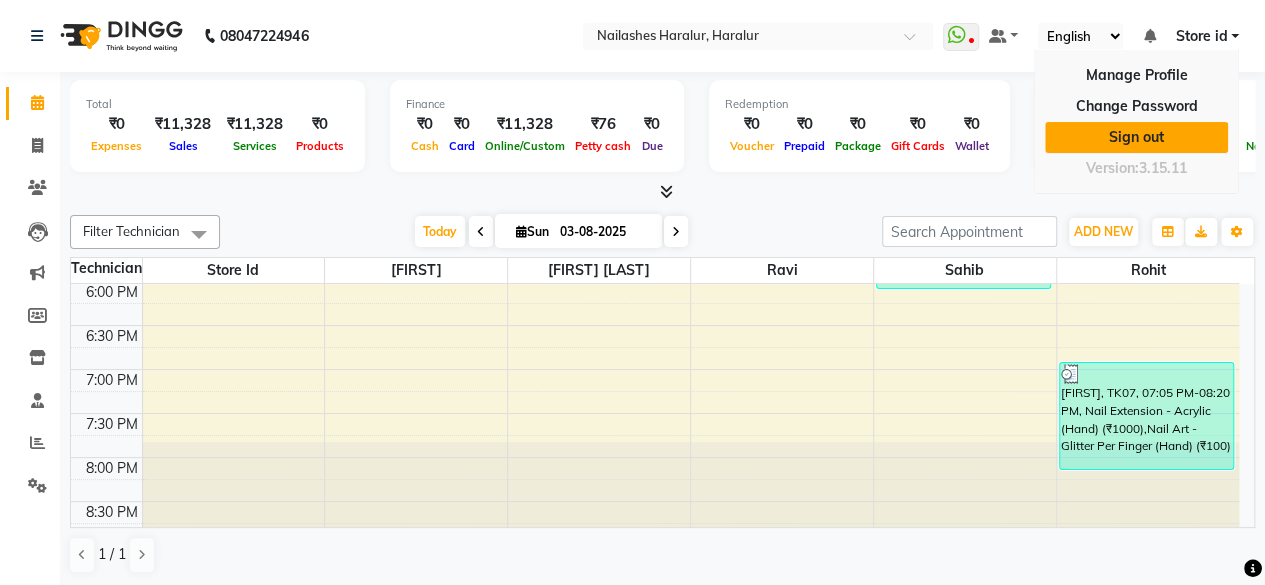 click on "Sign out" at bounding box center (1136, 137) 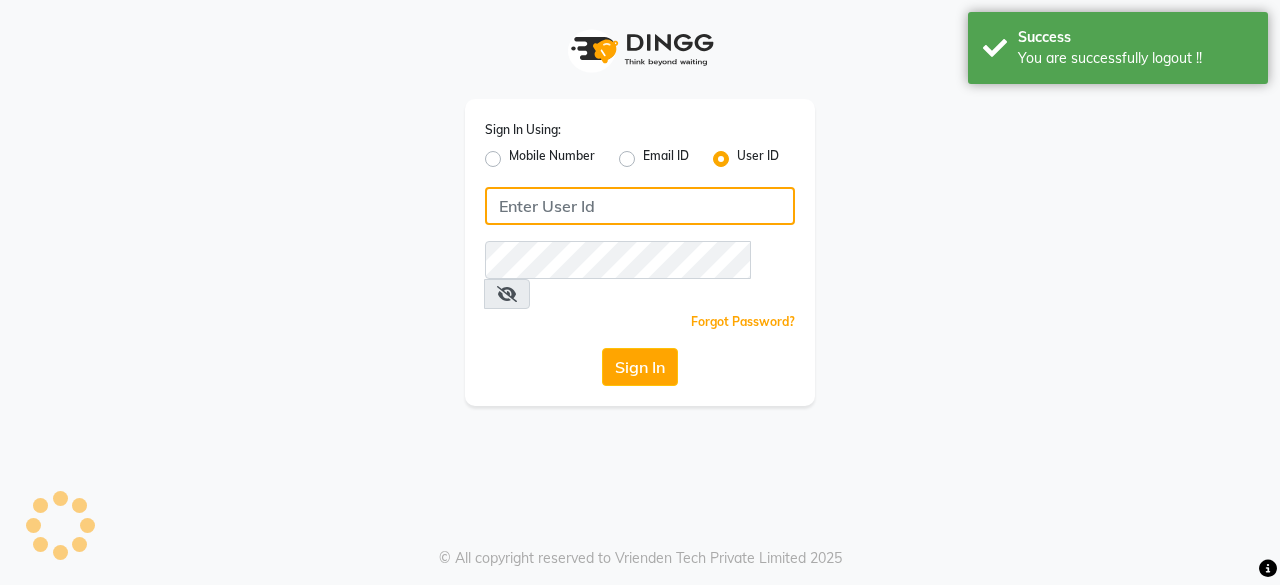 type on "8861319303" 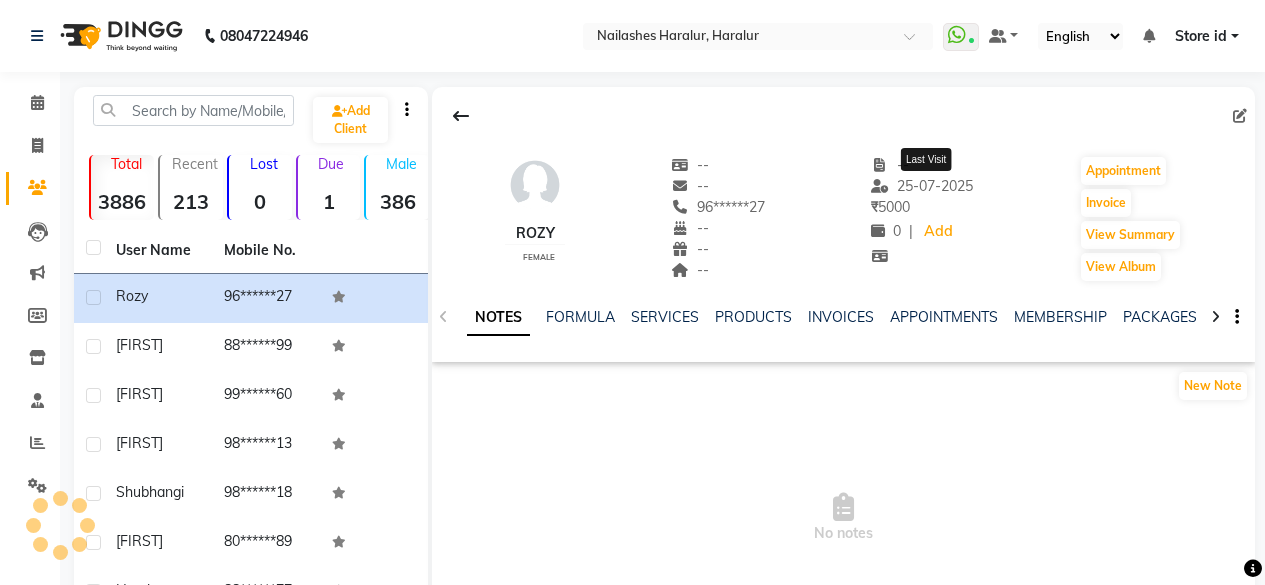 scroll, scrollTop: 0, scrollLeft: 0, axis: both 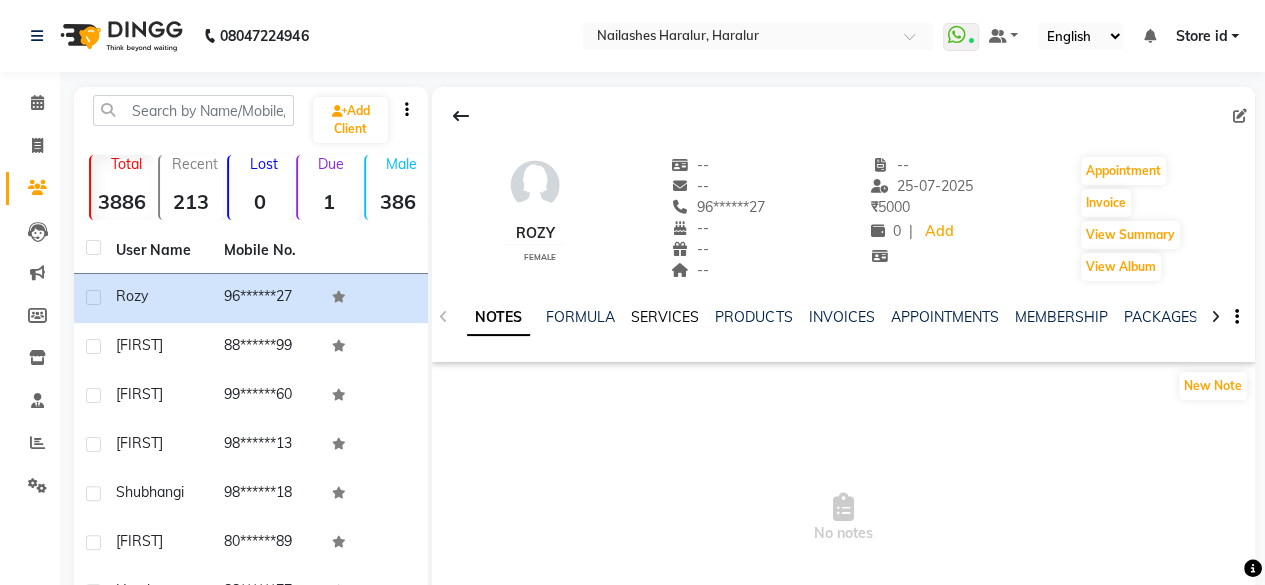 click on "SERVICES" 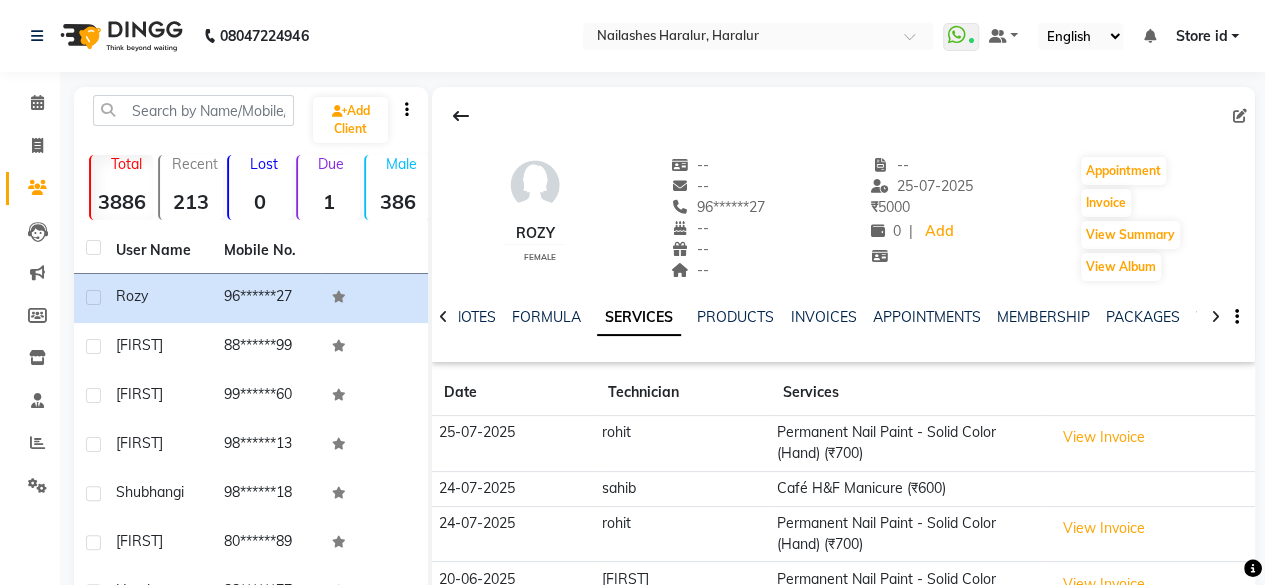 scroll, scrollTop: 264, scrollLeft: 0, axis: vertical 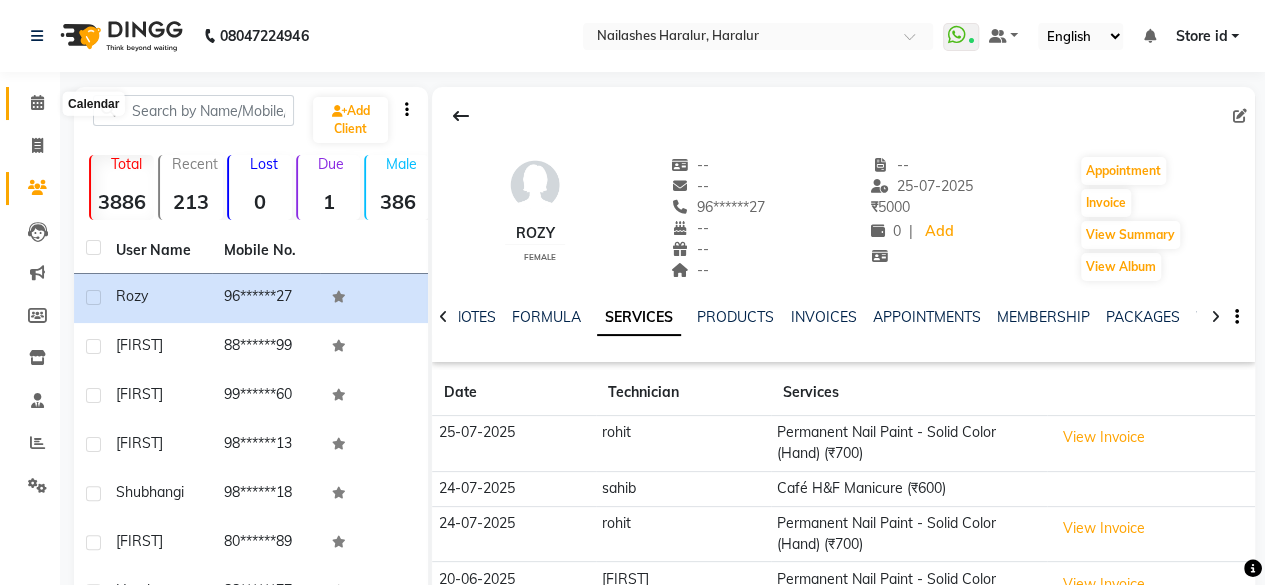 click 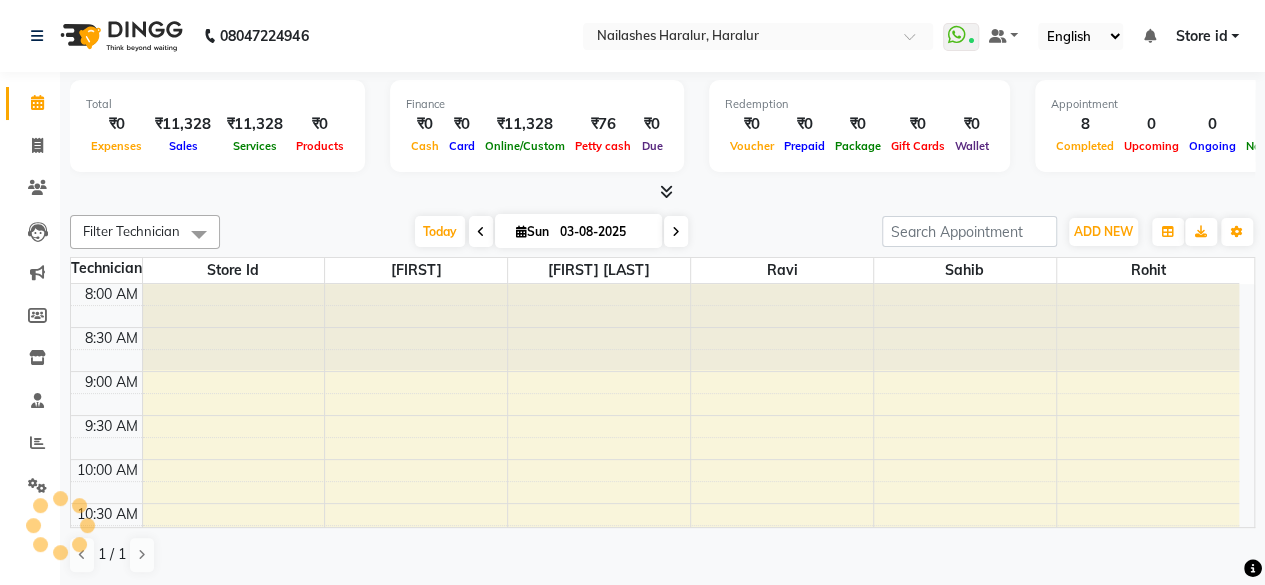scroll, scrollTop: 0, scrollLeft: 0, axis: both 